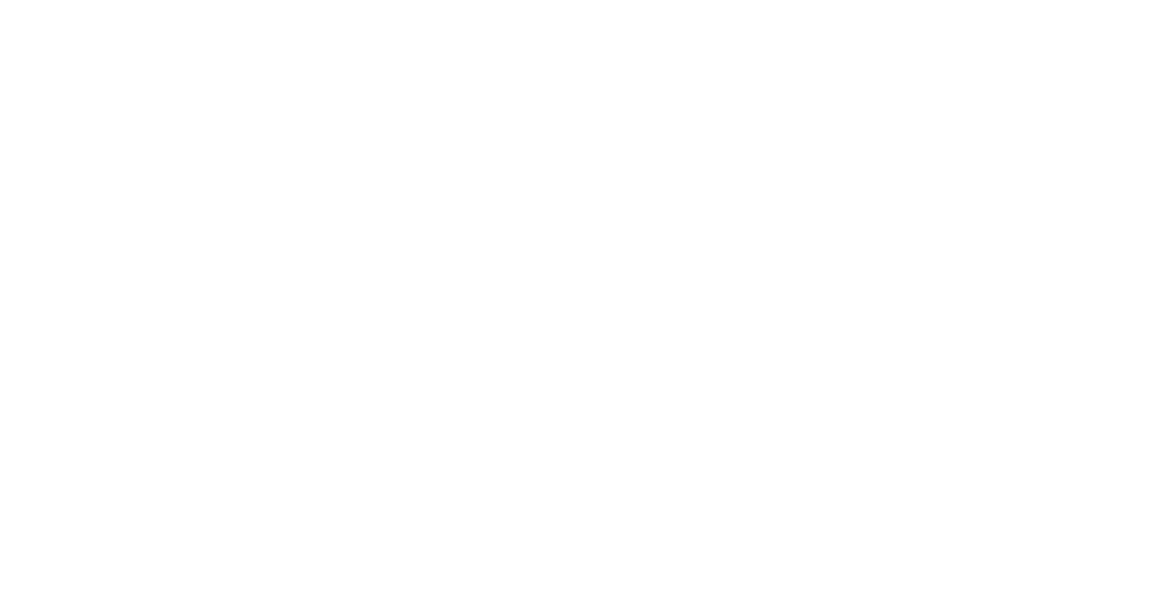 scroll, scrollTop: 0, scrollLeft: 0, axis: both 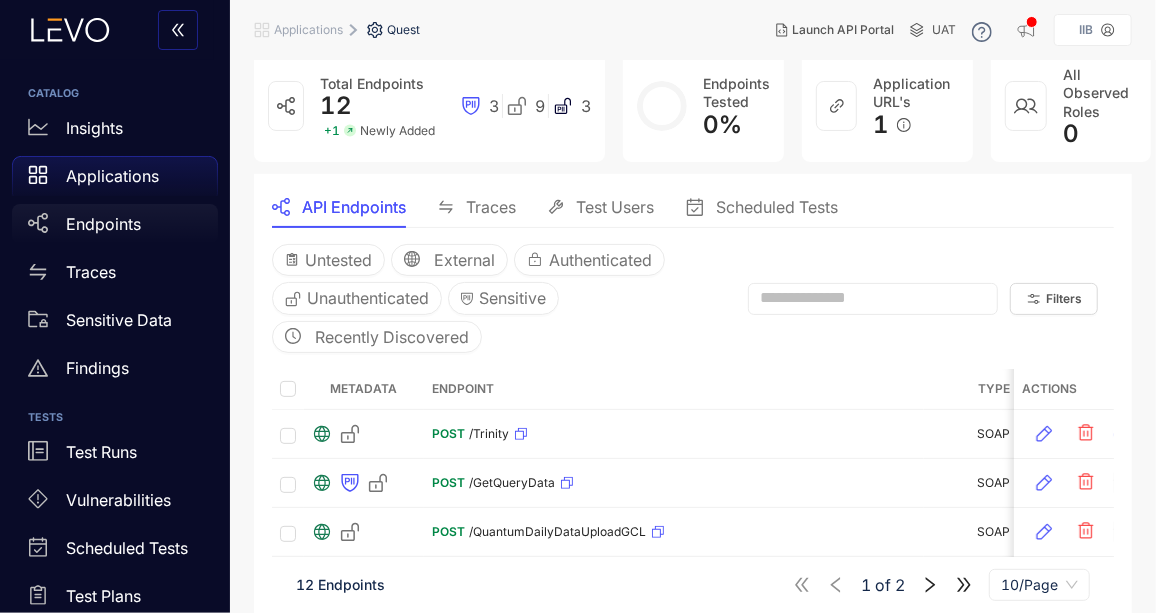 click on "Endpoints" at bounding box center (103, 224) 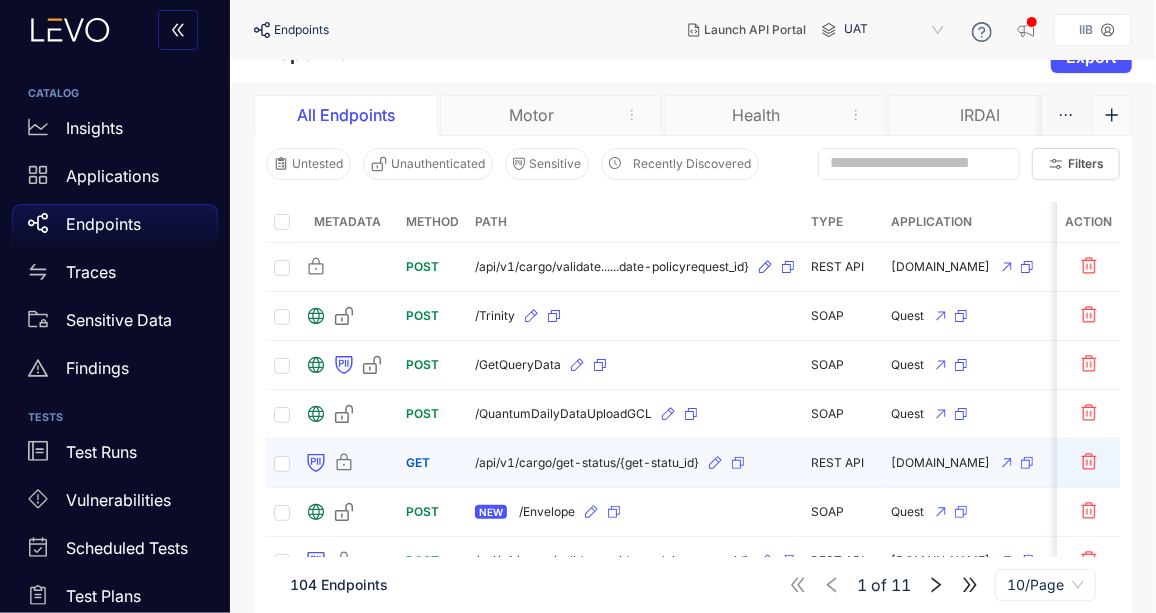 scroll, scrollTop: 0, scrollLeft: 0, axis: both 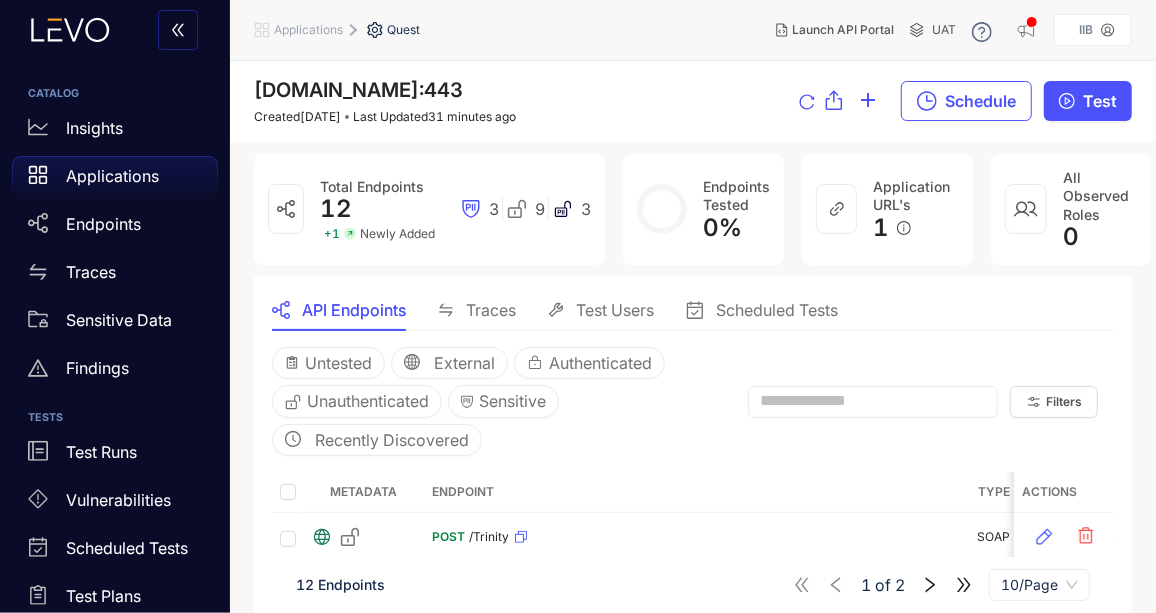 click on "Applications" at bounding box center (112, 176) 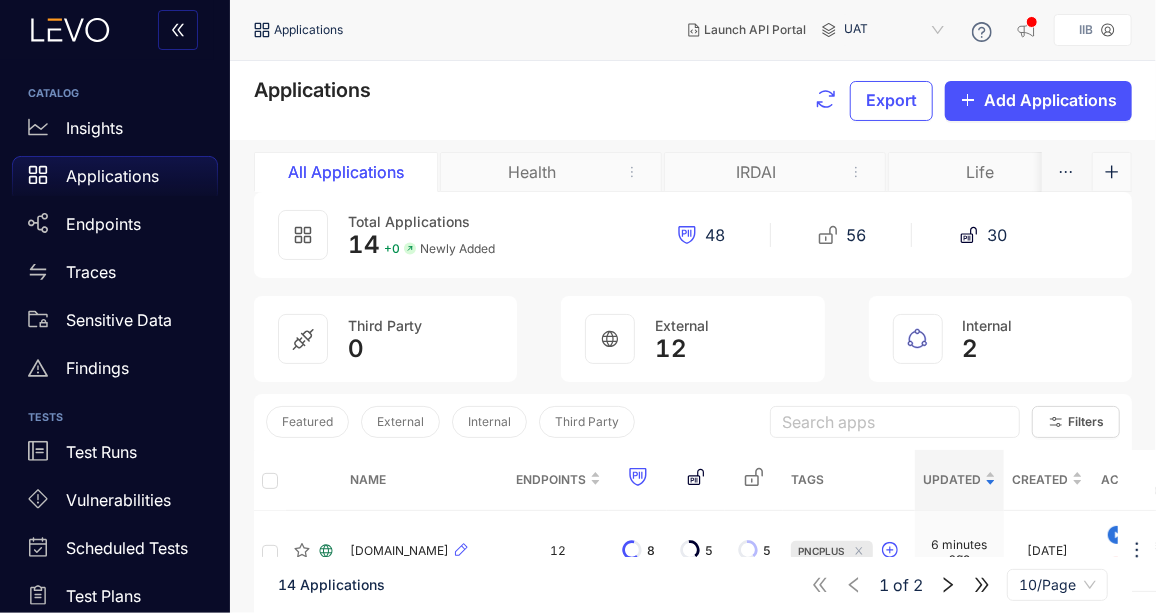 click on "Life" at bounding box center [999, 172] 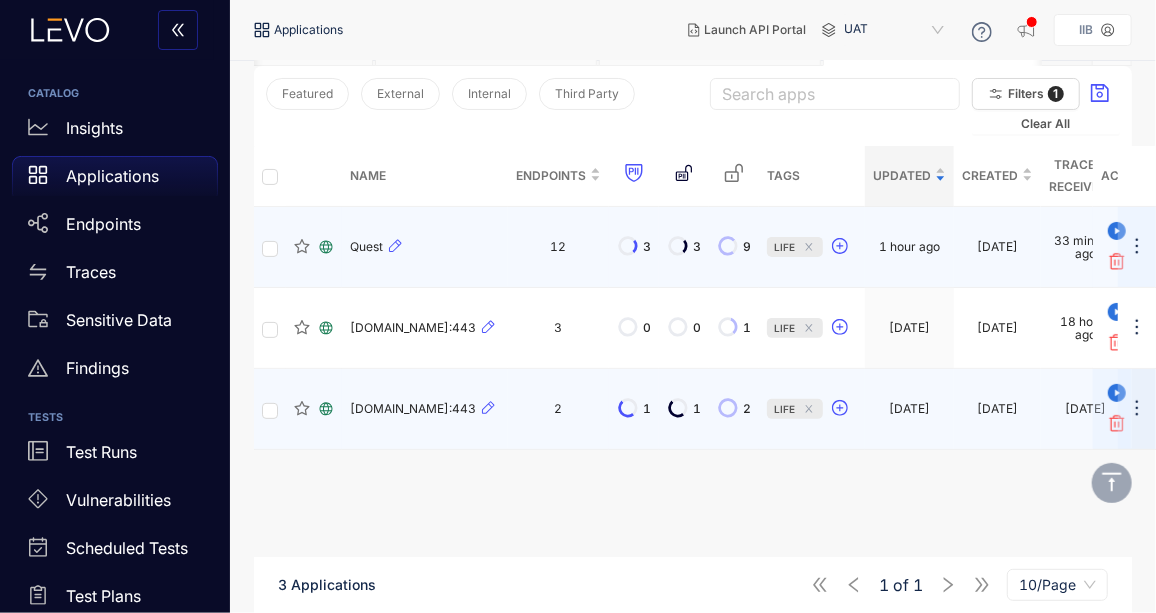 scroll, scrollTop: 146, scrollLeft: 0, axis: vertical 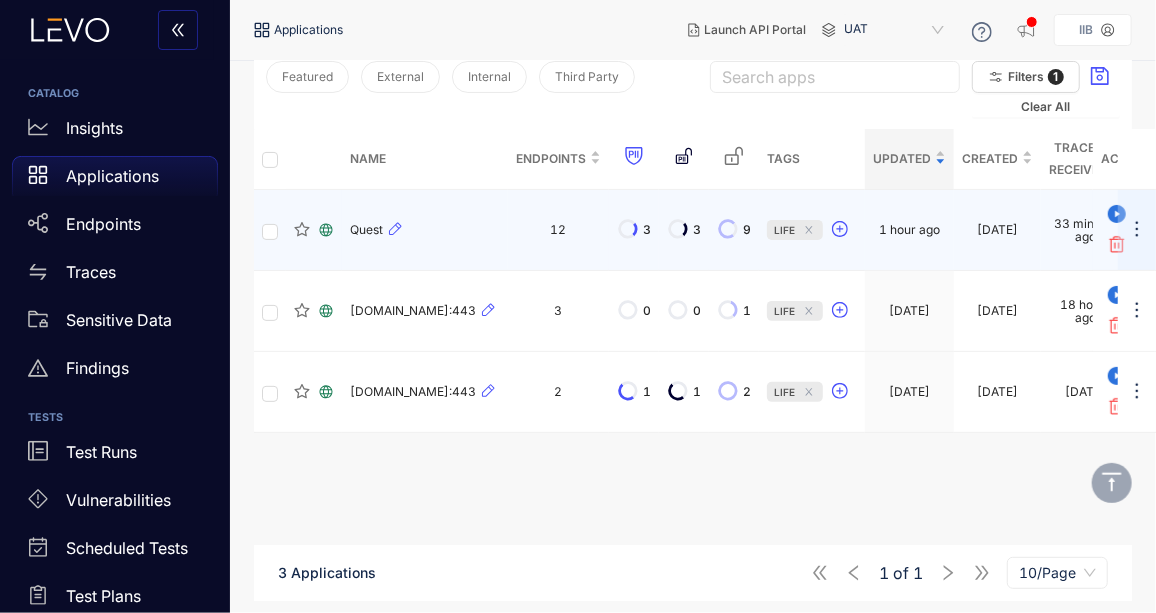 click on "12" at bounding box center [558, 230] 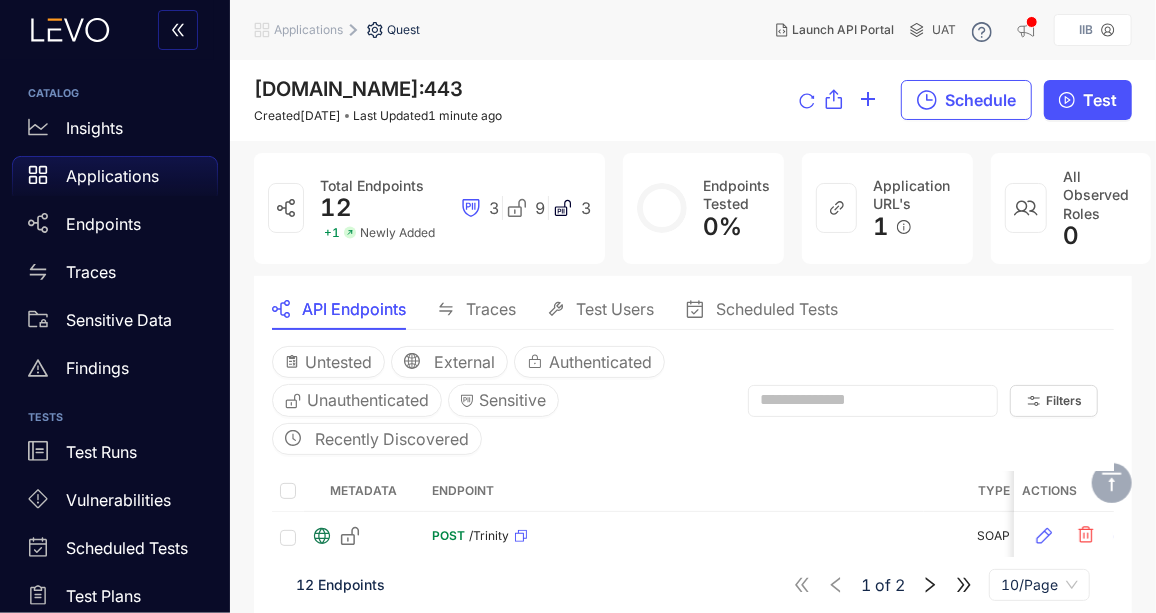 scroll, scrollTop: 0, scrollLeft: 0, axis: both 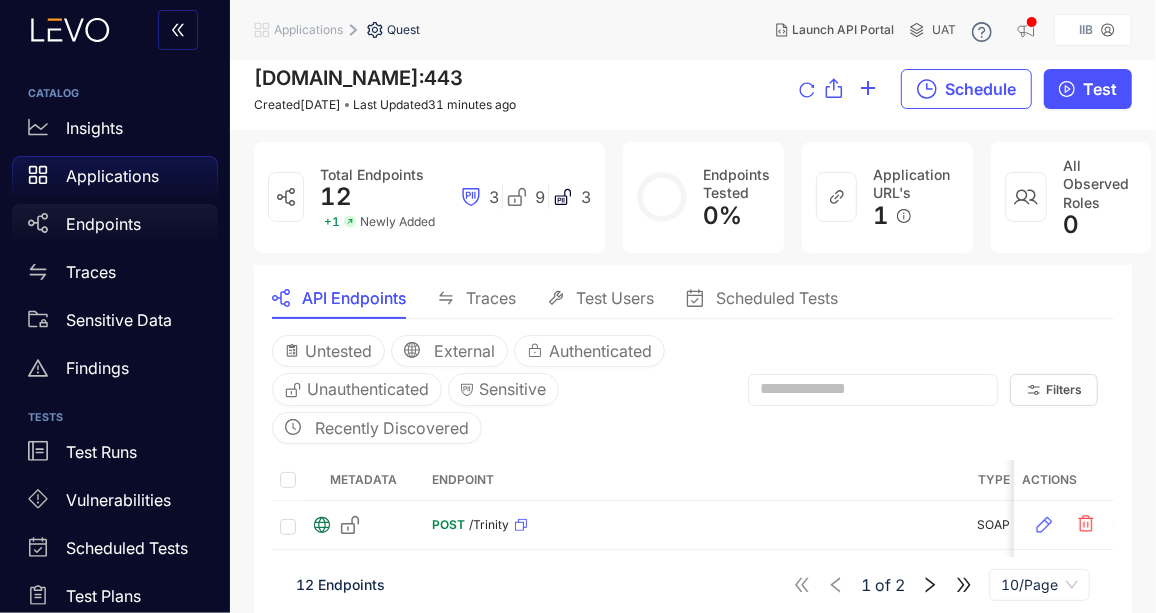 click on "Endpoints" at bounding box center [103, 224] 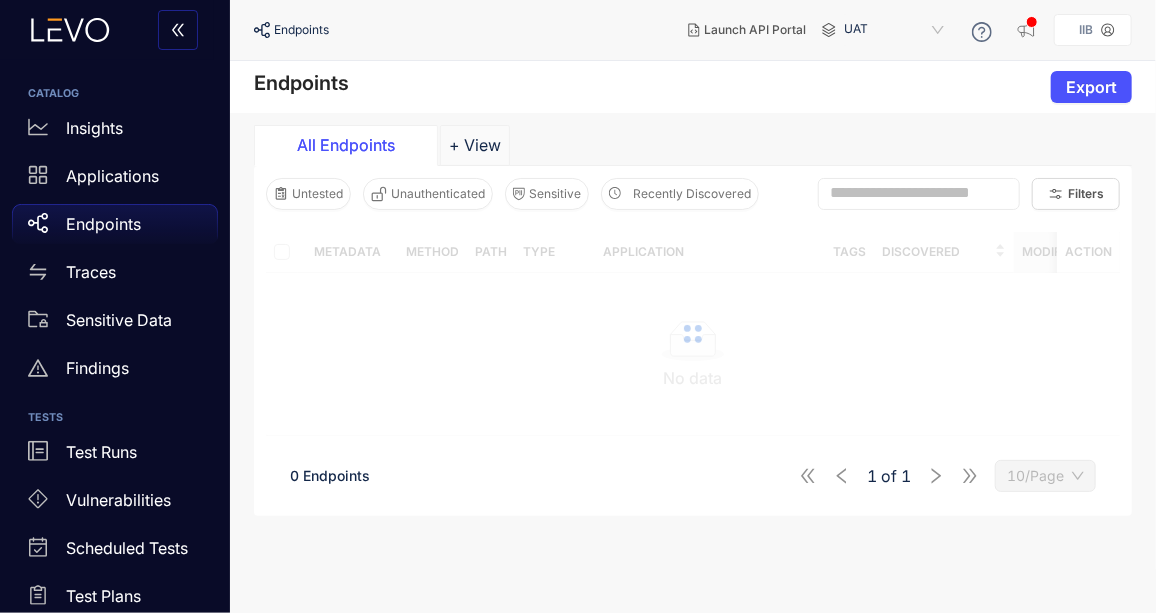 scroll, scrollTop: 0, scrollLeft: 0, axis: both 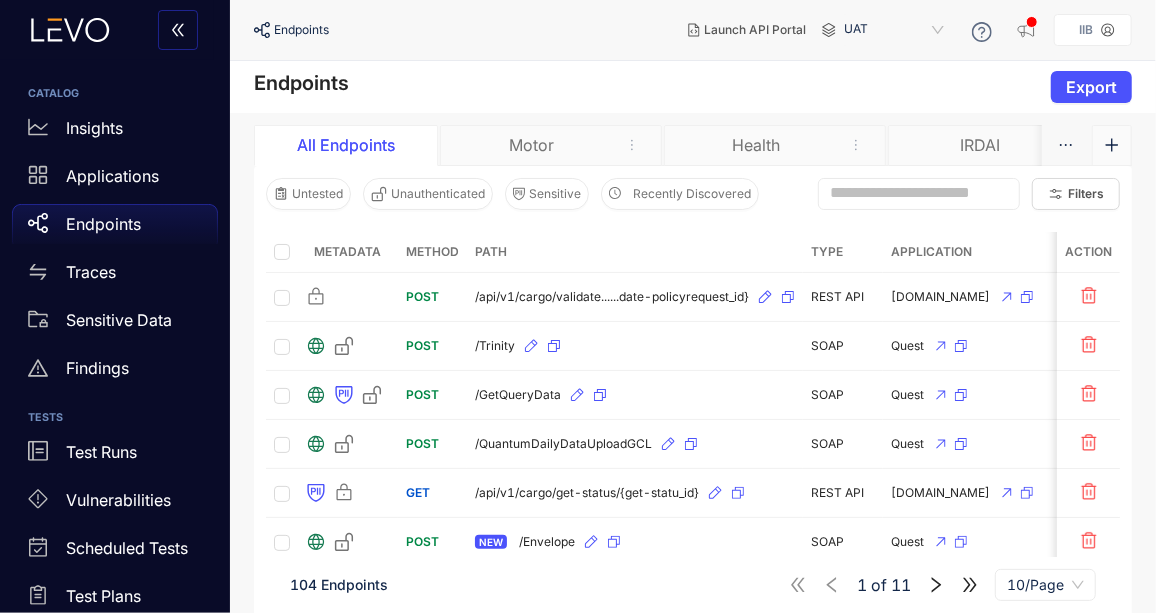 click at bounding box center (910, 193) 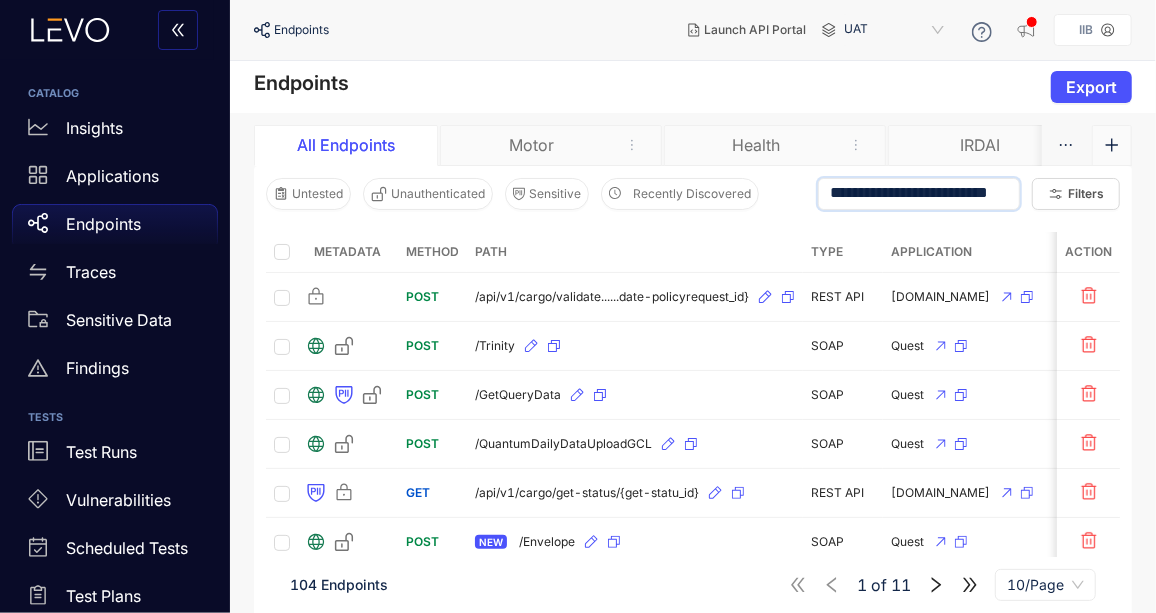 scroll, scrollTop: 0, scrollLeft: 2, axis: horizontal 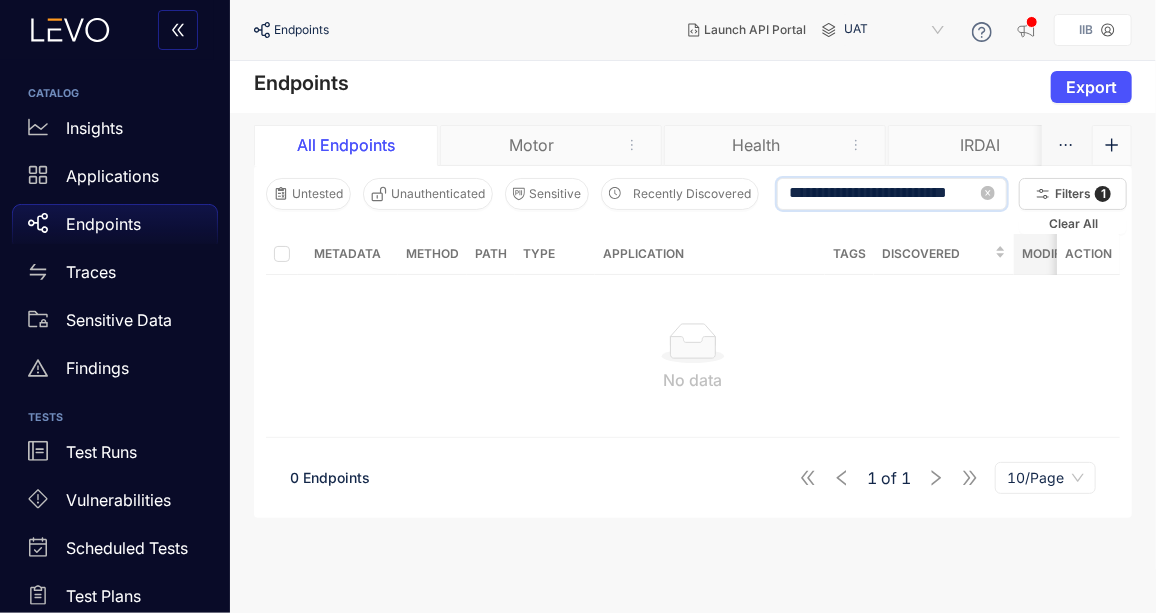 type on "**********" 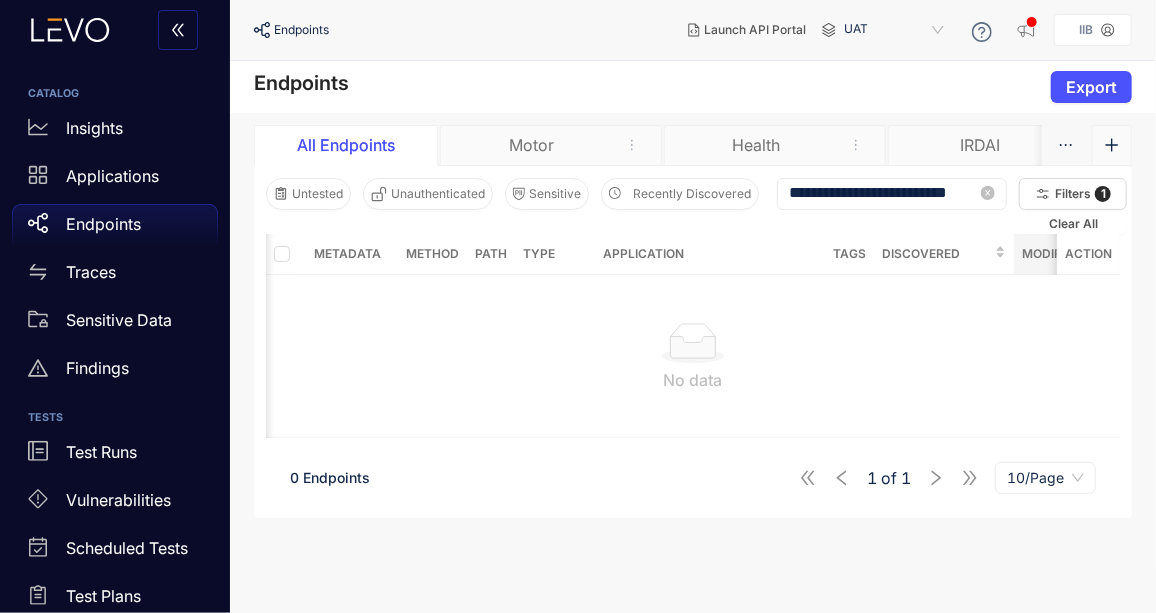 scroll, scrollTop: 0, scrollLeft: 0, axis: both 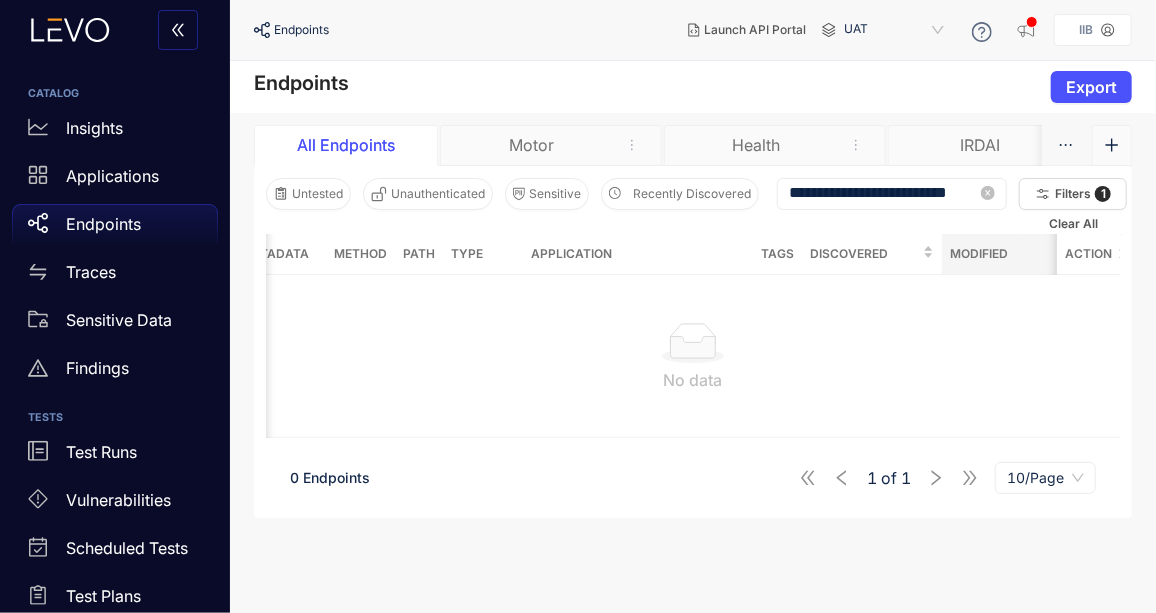 click on "IRDAI" at bounding box center (980, 145) 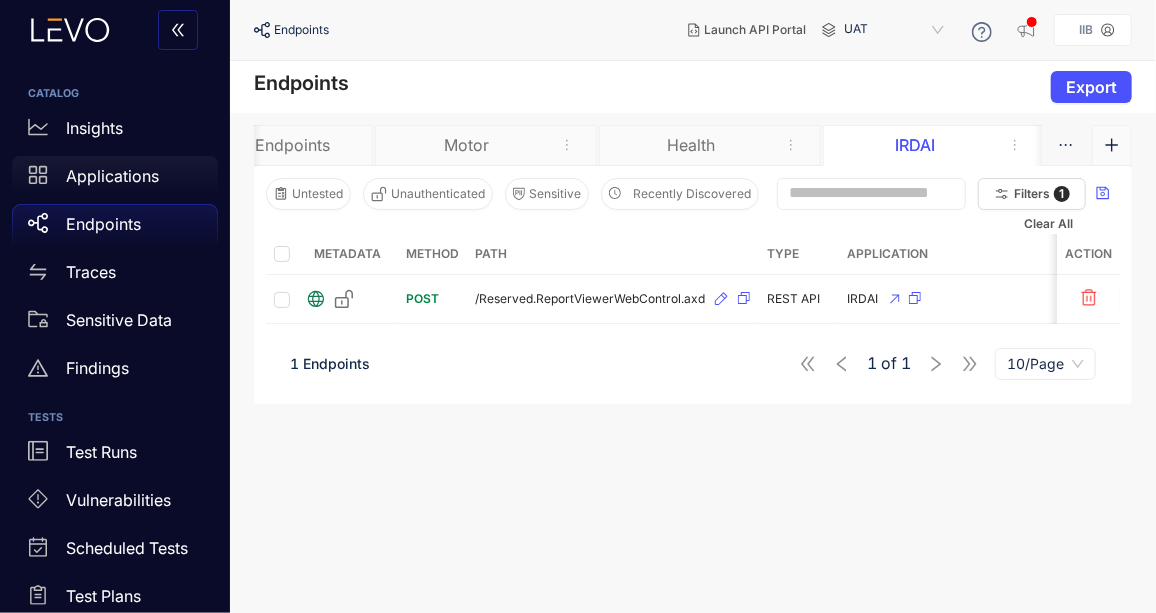 click on "Applications" at bounding box center [112, 176] 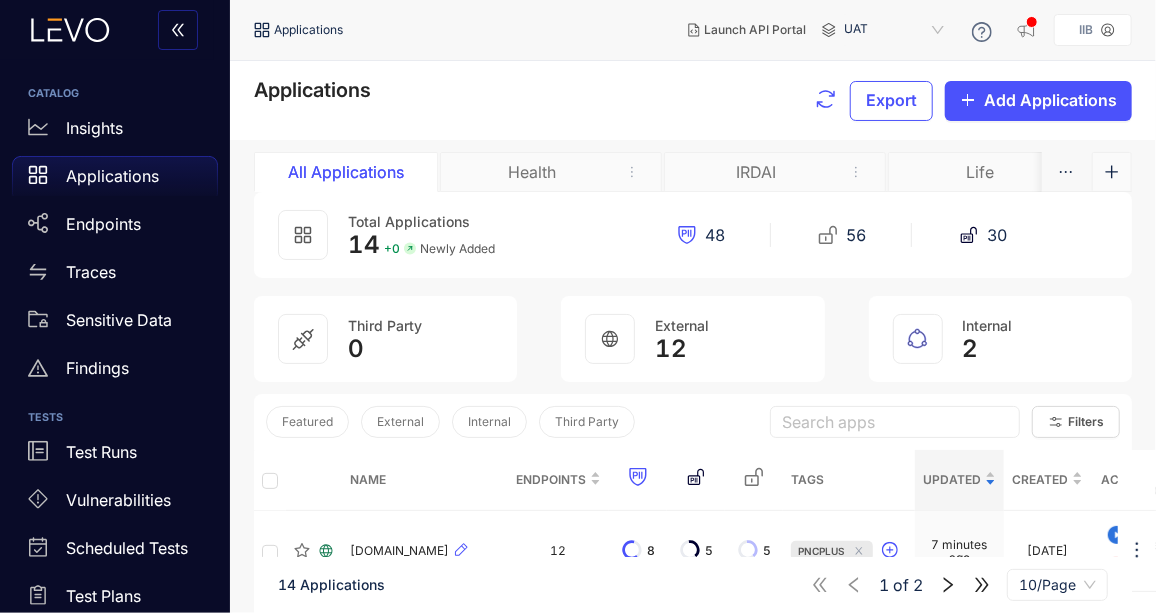 click on "Life" at bounding box center [980, 172] 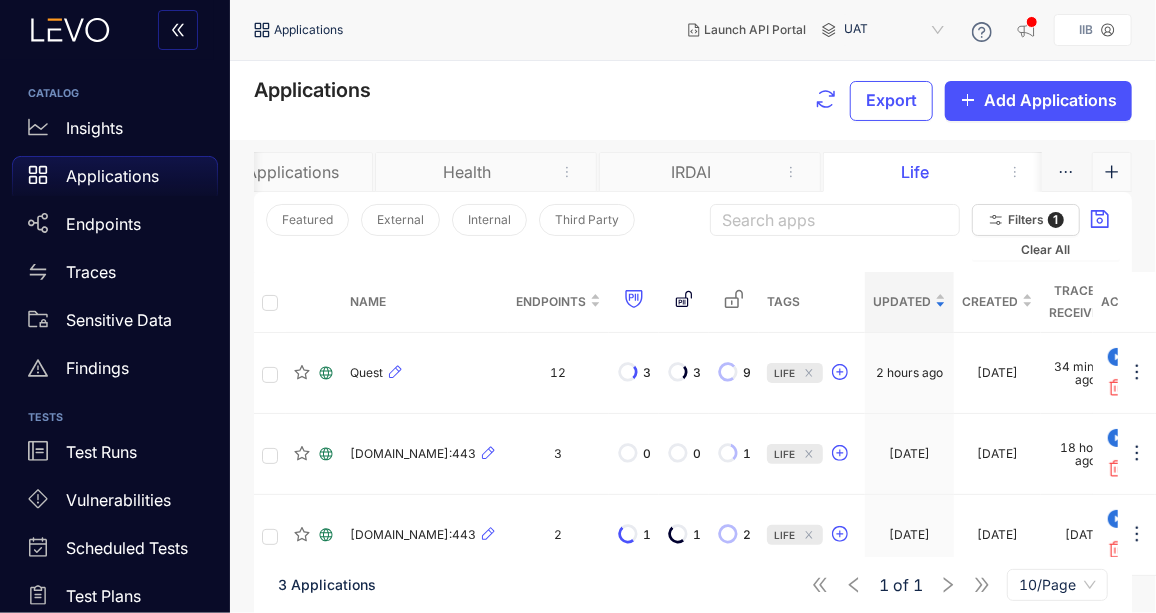 click at bounding box center [835, 220] 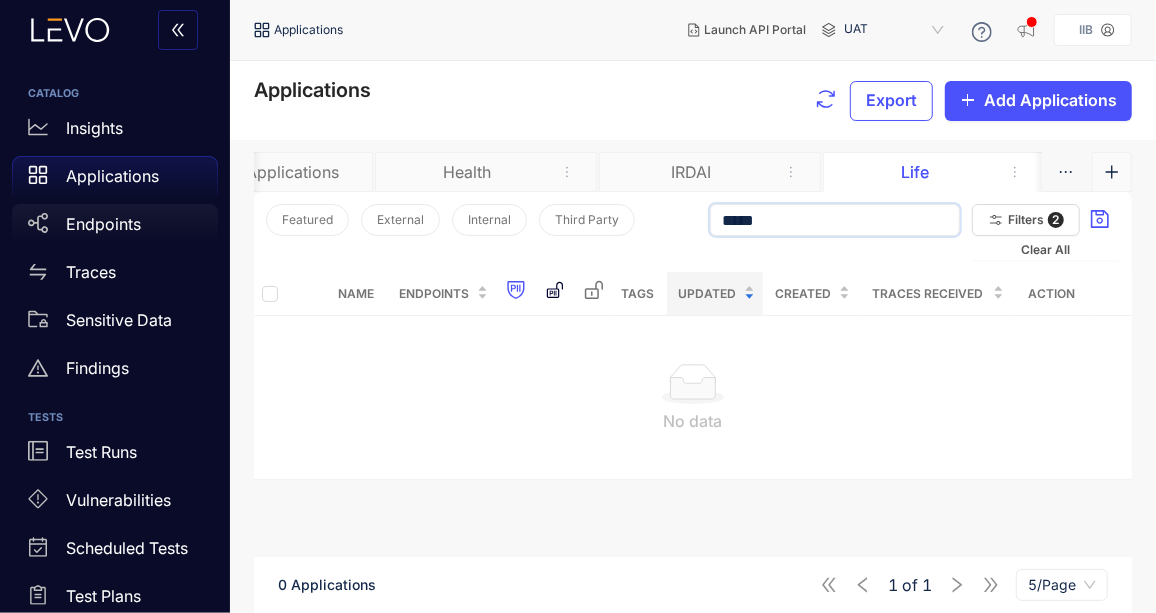 type on "*****" 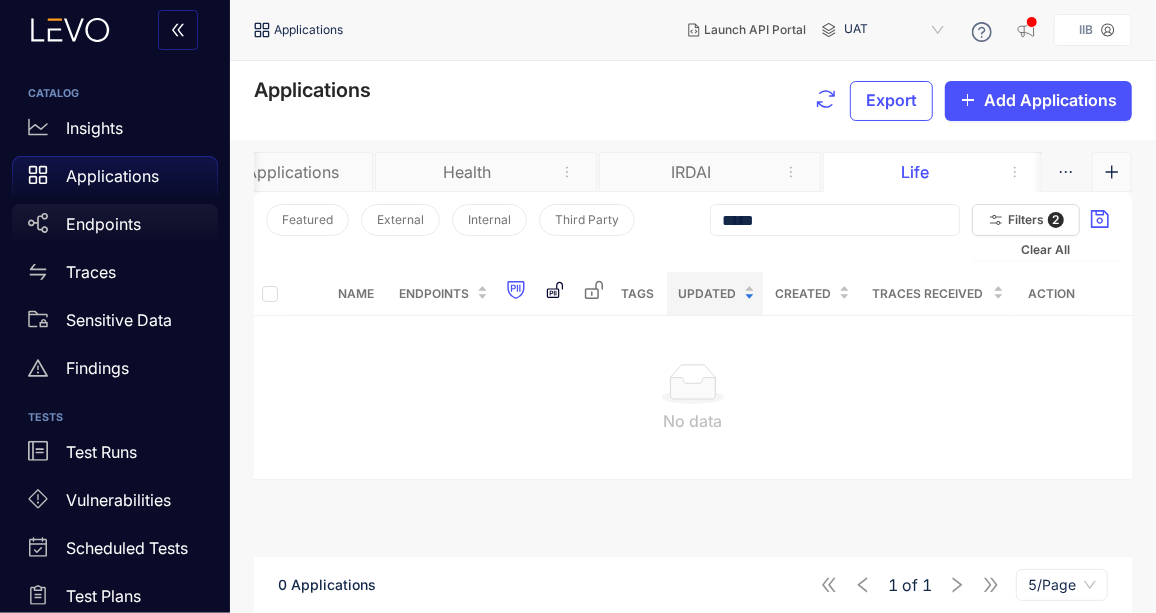 click on "Endpoints" at bounding box center [103, 224] 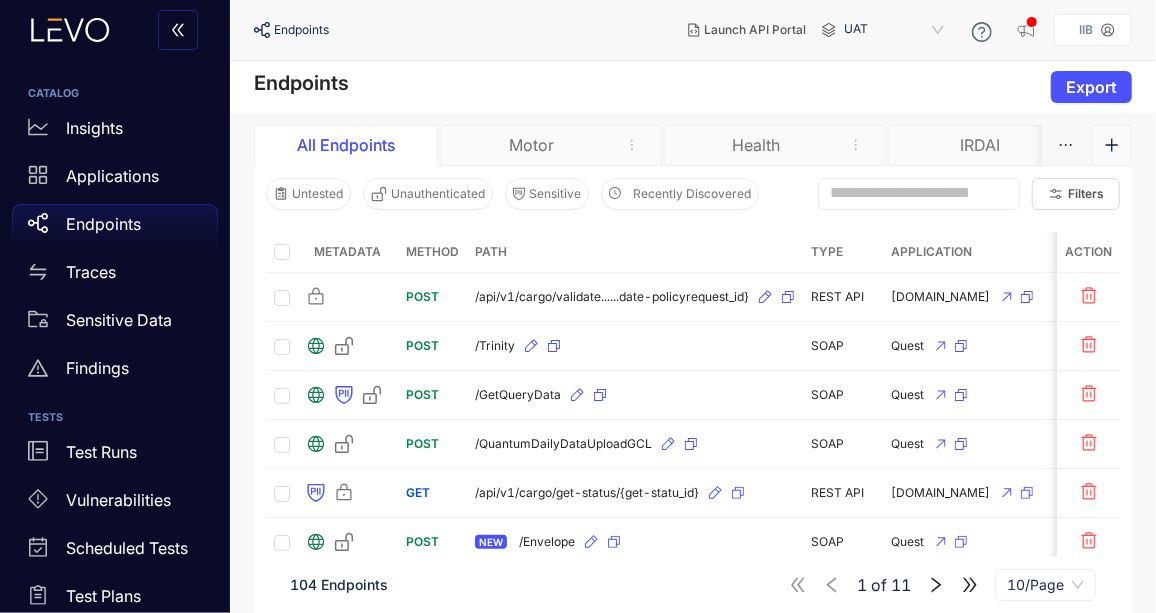 click at bounding box center (919, 194) 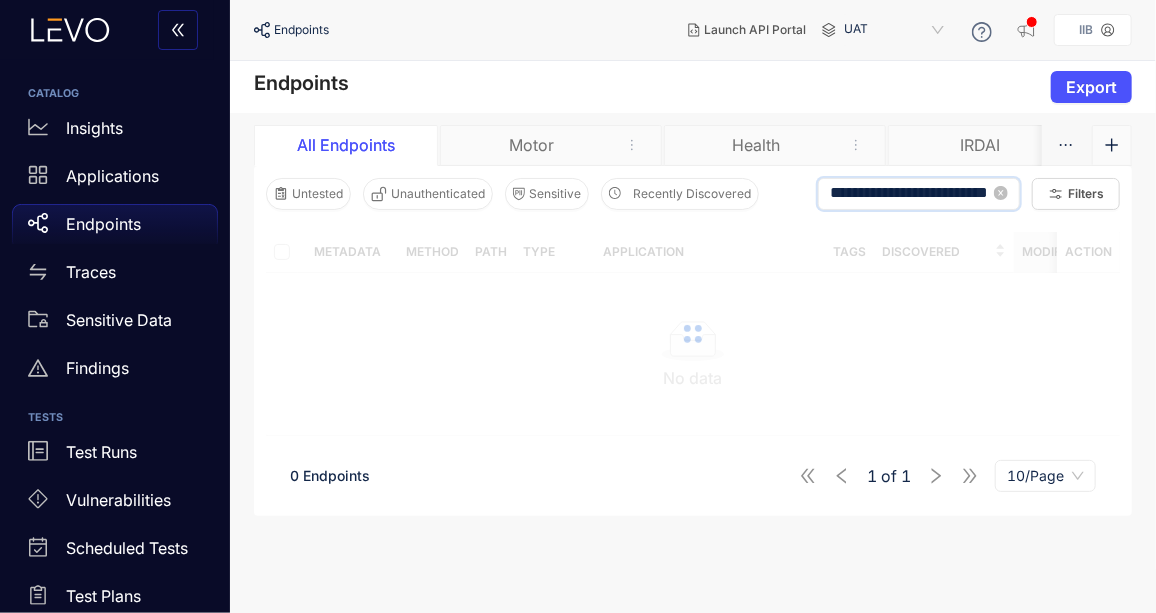 scroll, scrollTop: 0, scrollLeft: 2, axis: horizontal 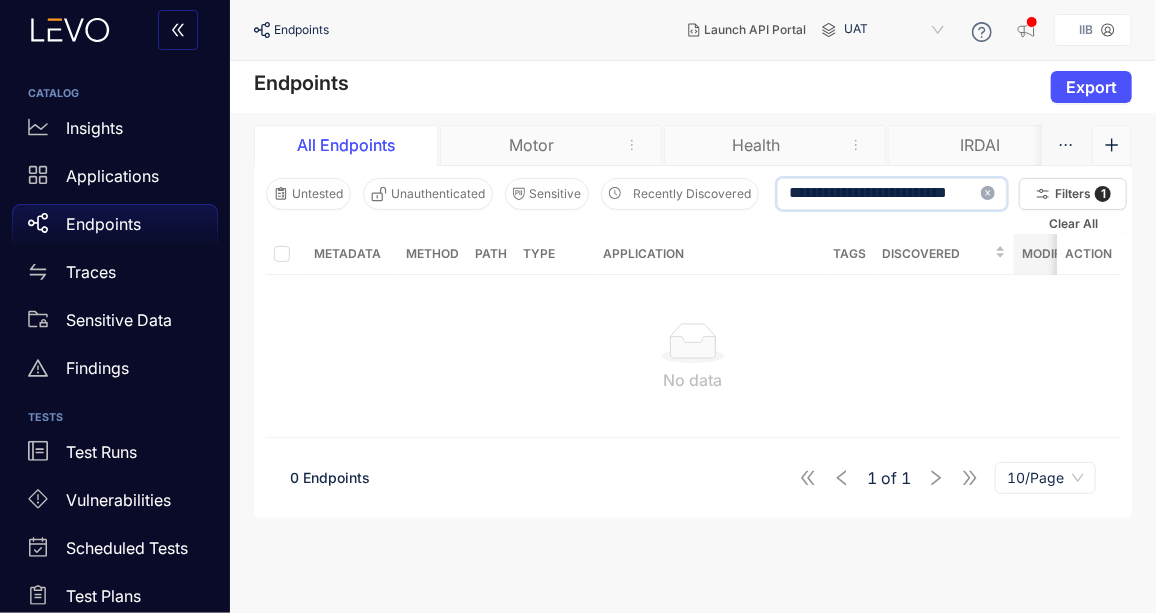 drag, startPoint x: 886, startPoint y: 189, endPoint x: 976, endPoint y: 198, distance: 90.44888 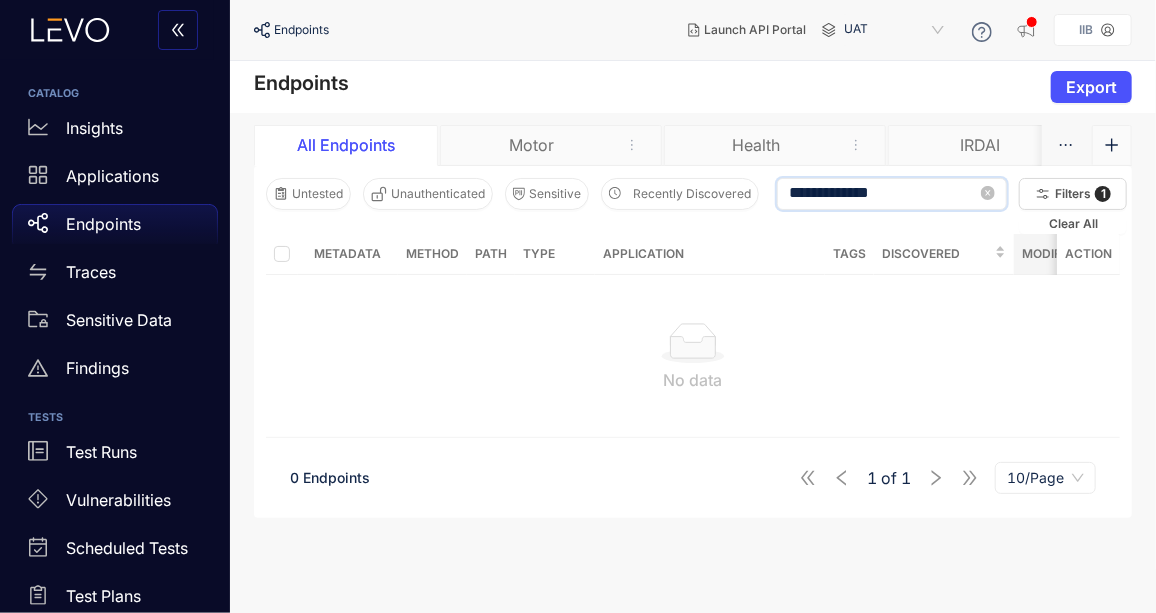 scroll, scrollTop: 0, scrollLeft: 0, axis: both 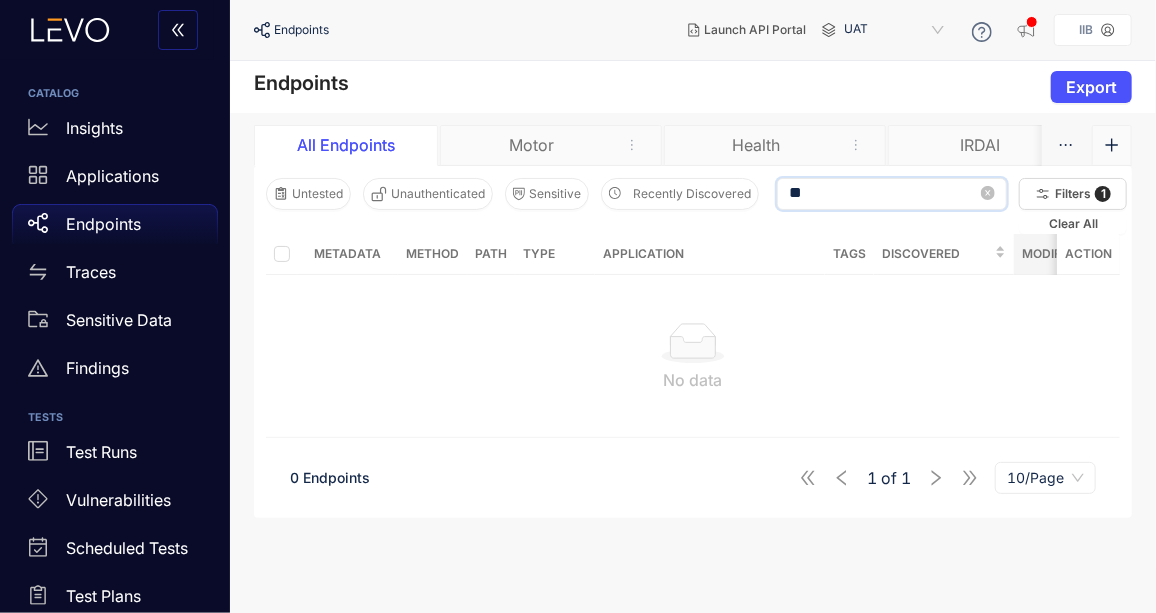 type on "*" 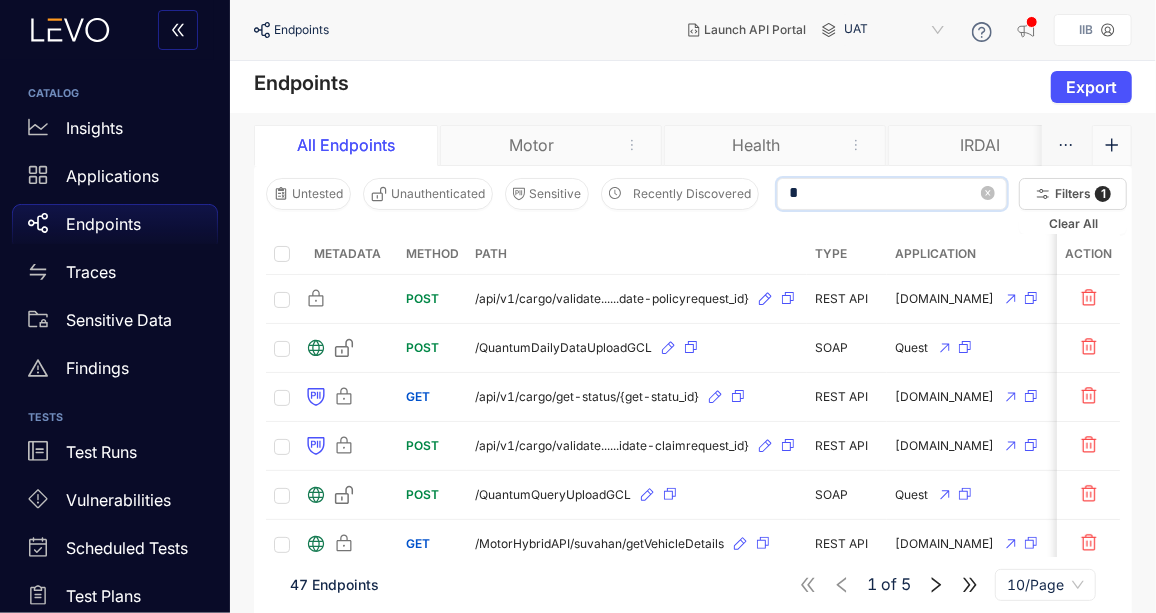 type 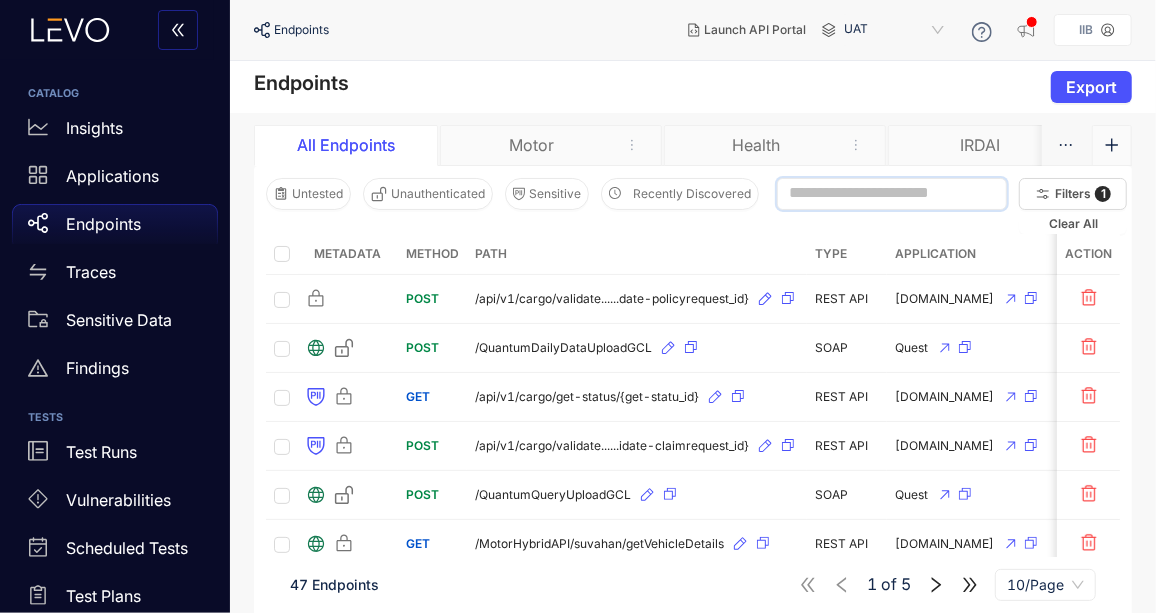 scroll, scrollTop: 0, scrollLeft: 0, axis: both 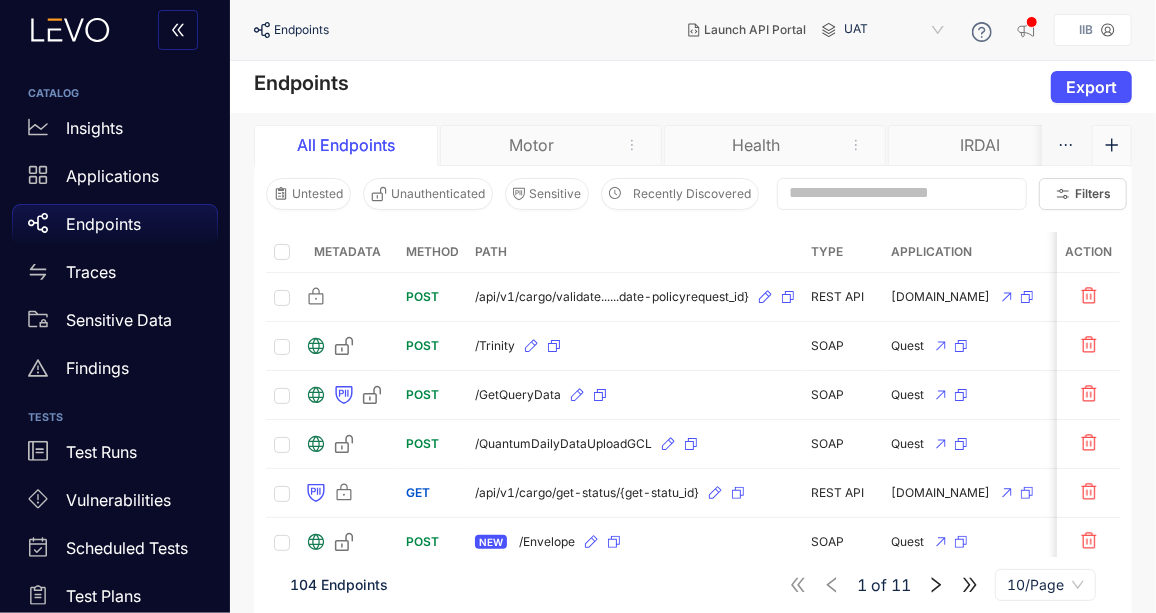 click on "Endpoints" at bounding box center (103, 224) 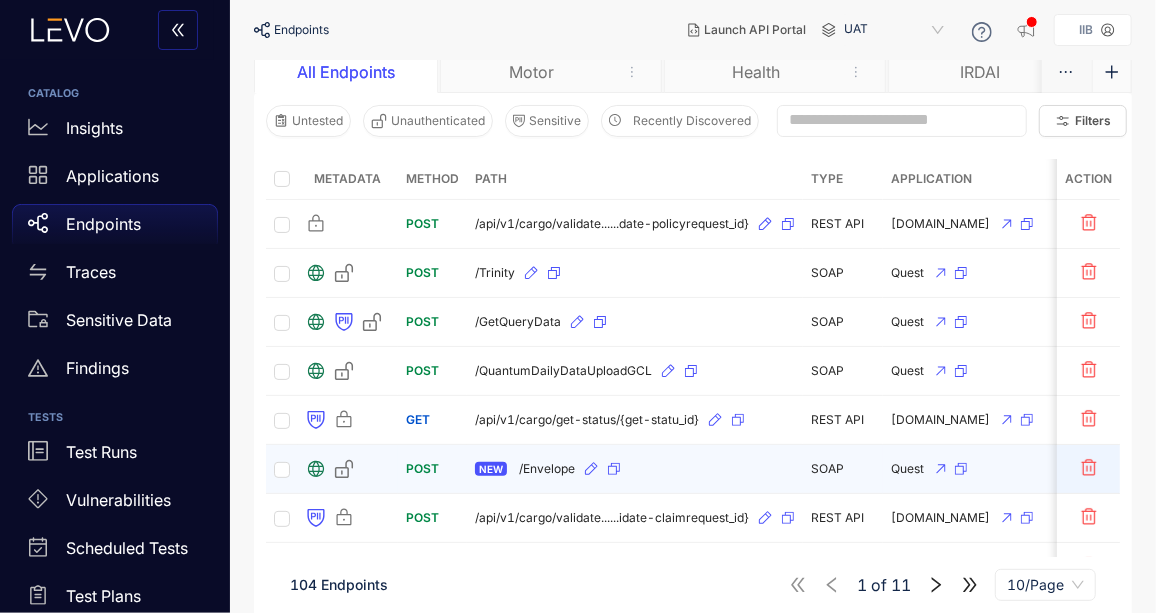 scroll, scrollTop: 58, scrollLeft: 0, axis: vertical 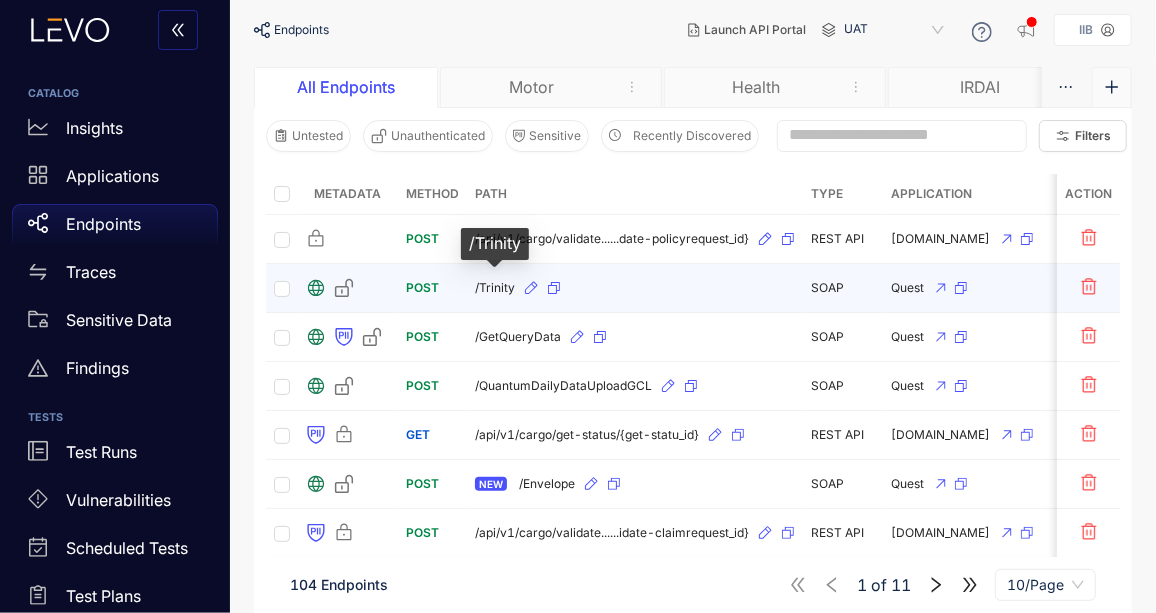 click on "/Trinity" at bounding box center (495, 288) 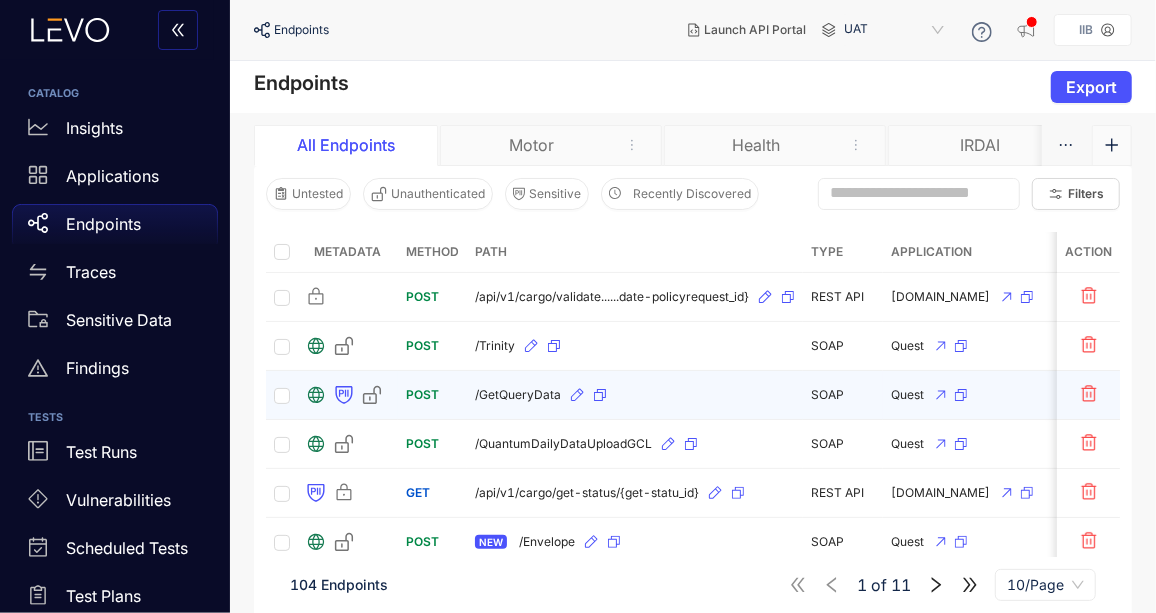 click on "POST" at bounding box center [422, 394] 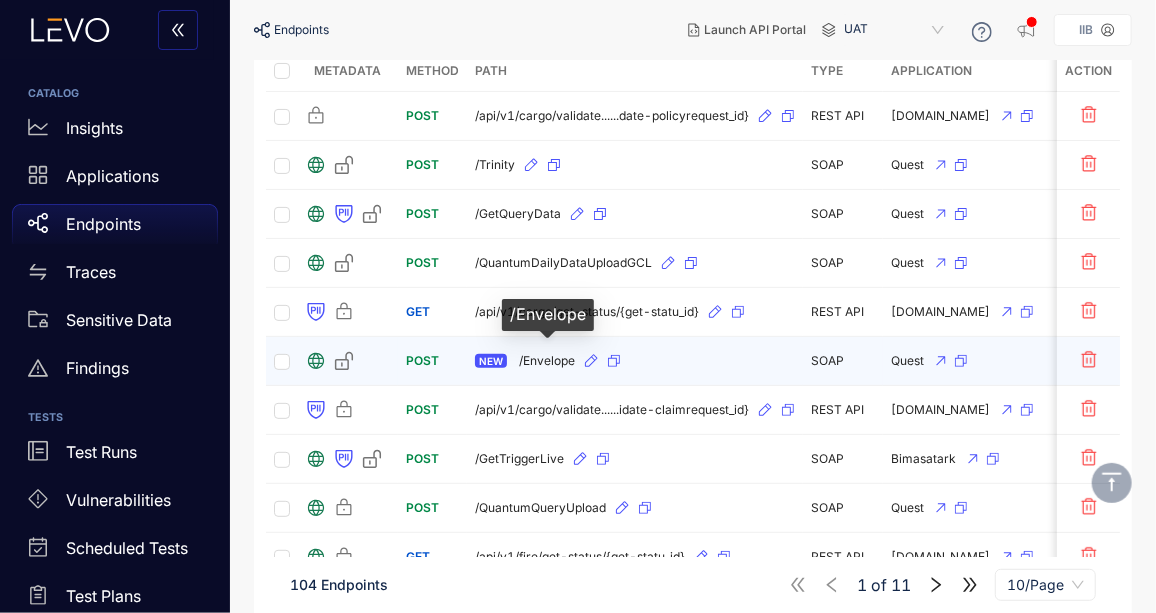 scroll, scrollTop: 0, scrollLeft: 0, axis: both 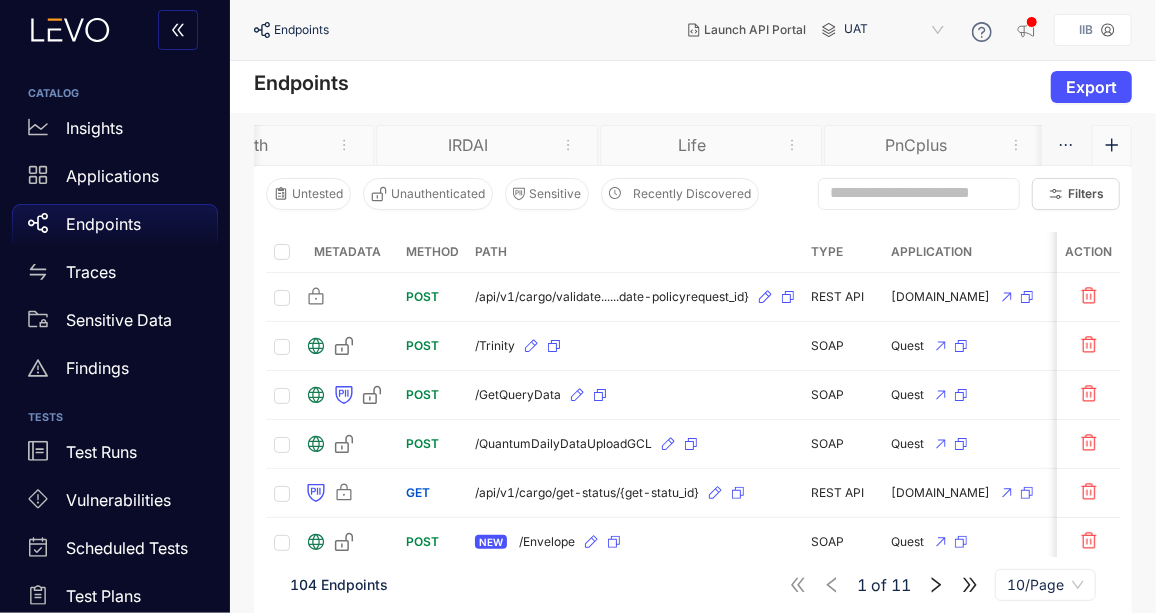 click on "Life" at bounding box center (692, 145) 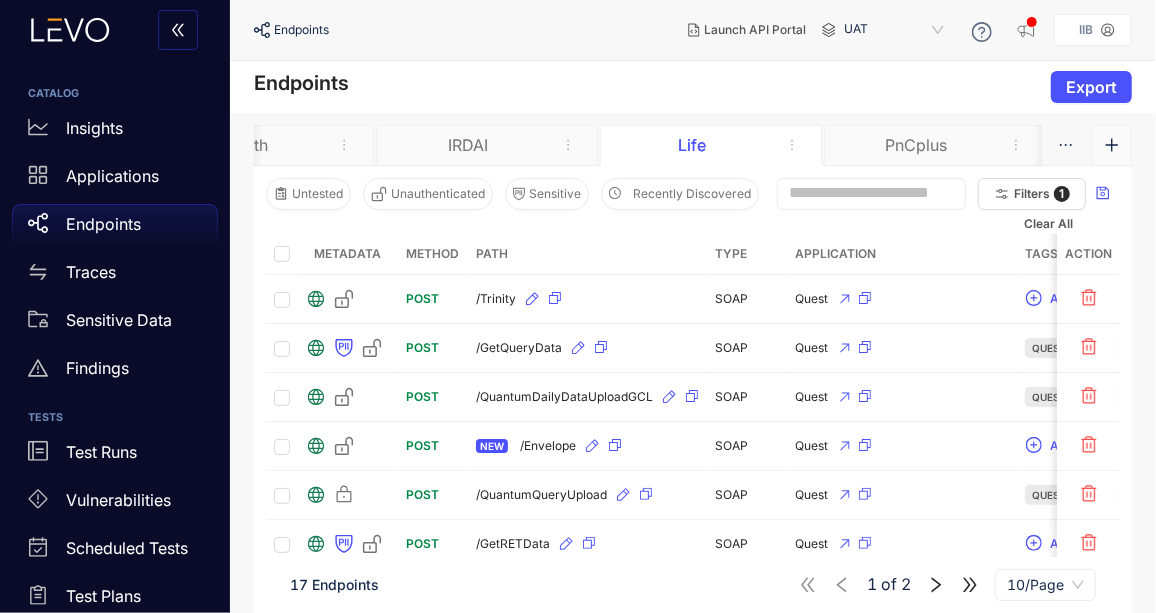 click on "Life" at bounding box center [692, 145] 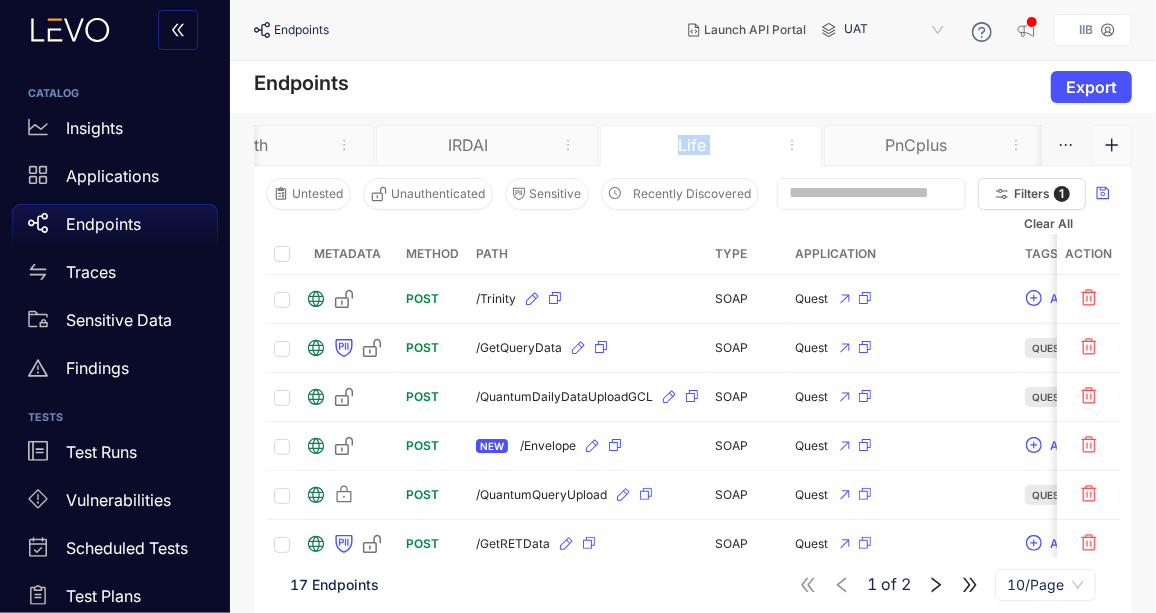 click on "Life" at bounding box center (692, 145) 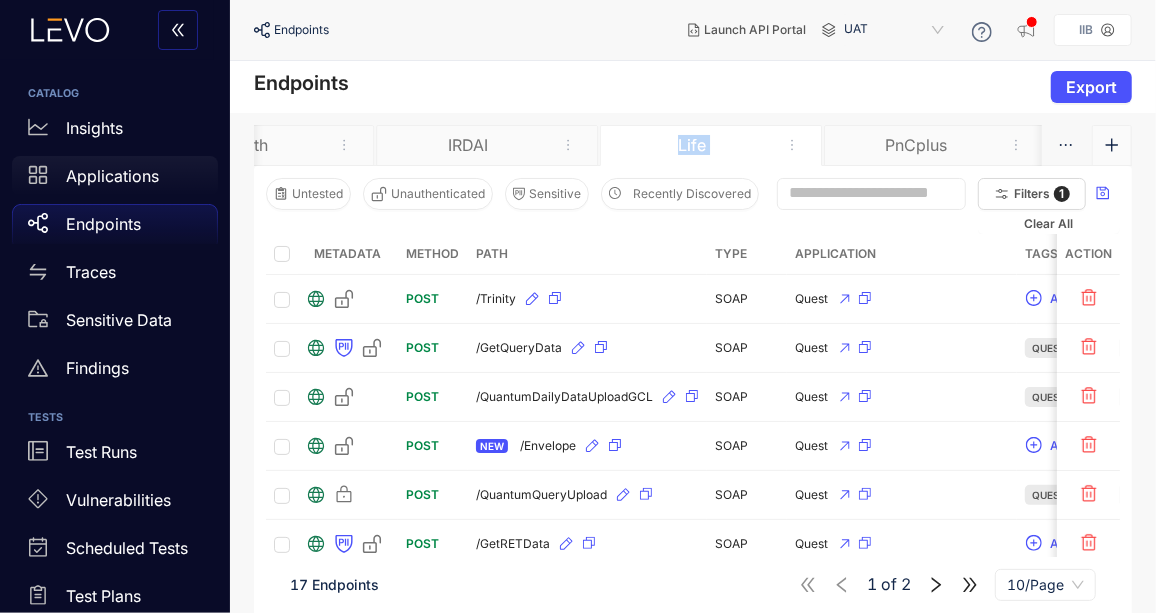 click on "Applications" at bounding box center (112, 176) 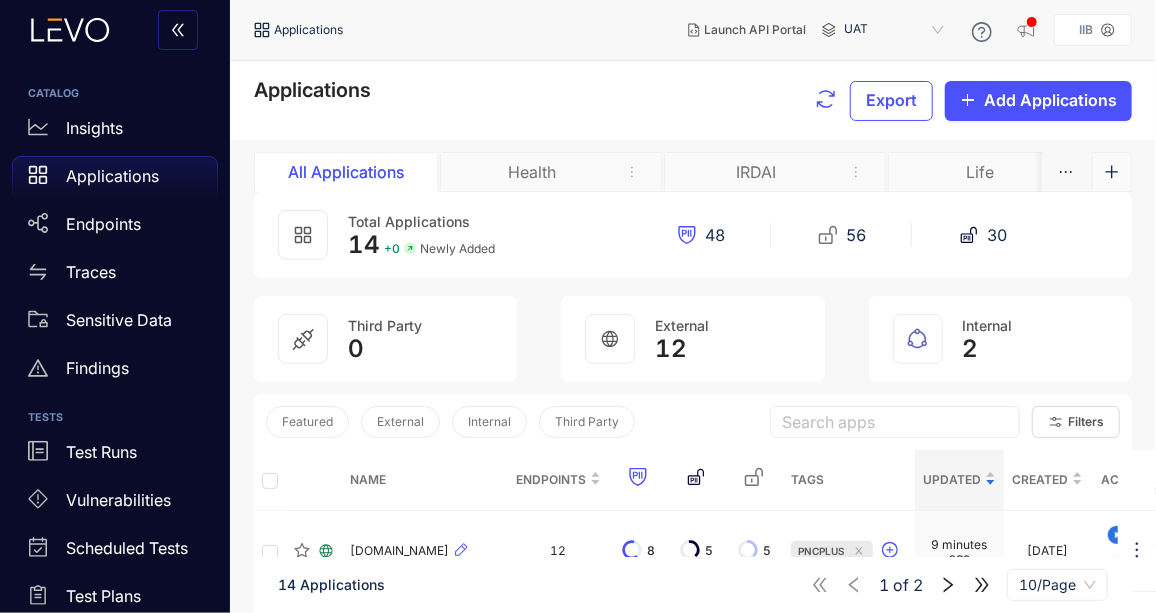 click on "Life" at bounding box center [980, 172] 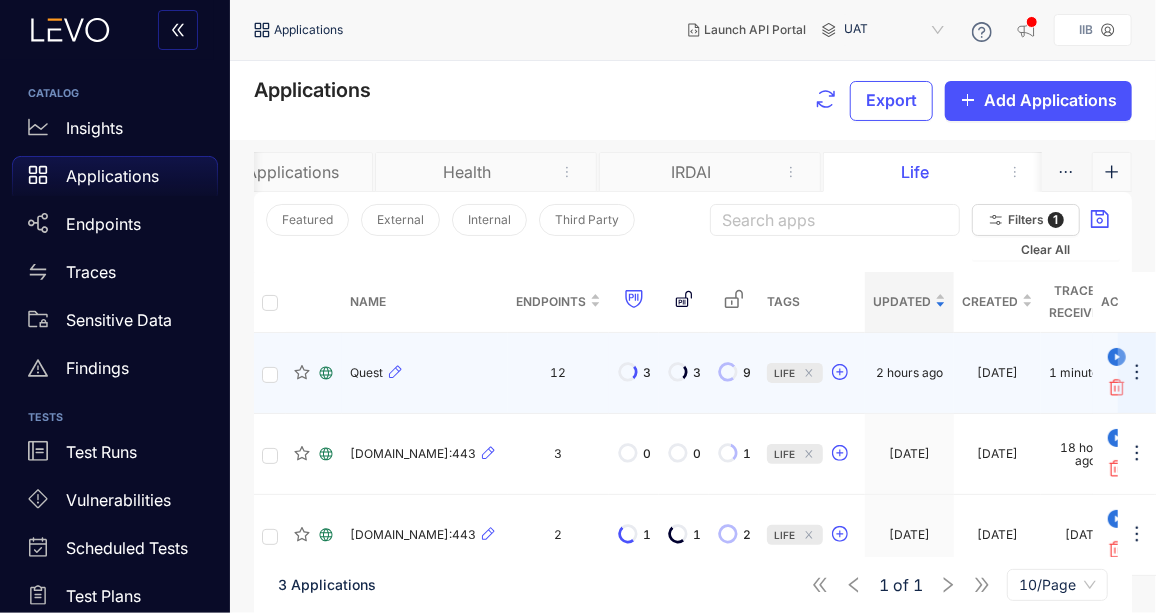 click on "12" at bounding box center [558, 373] 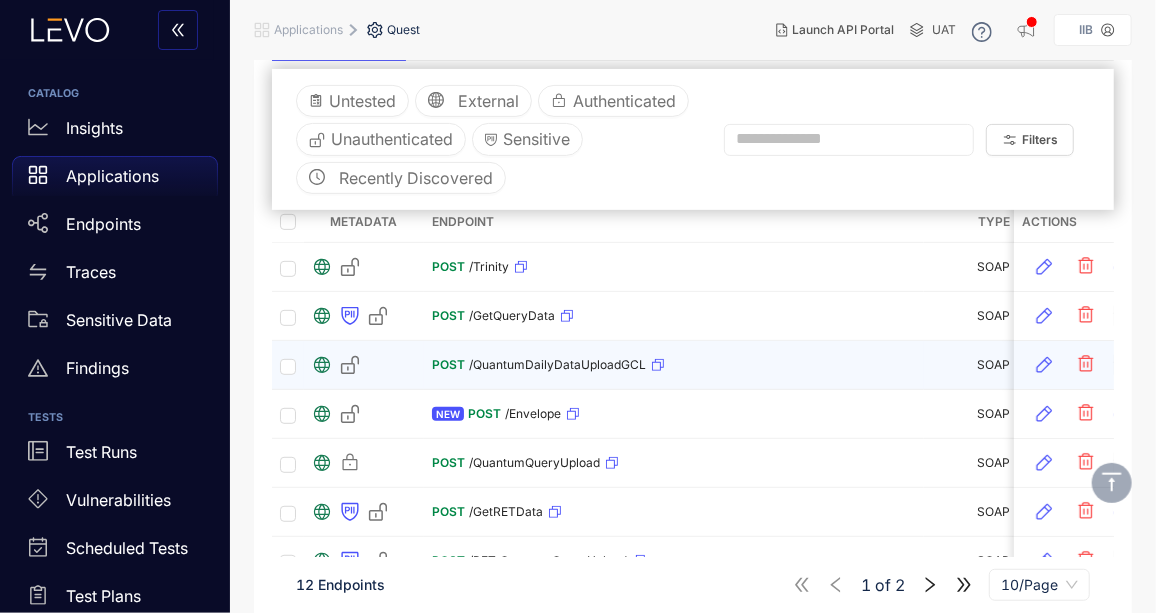 scroll, scrollTop: 272, scrollLeft: 0, axis: vertical 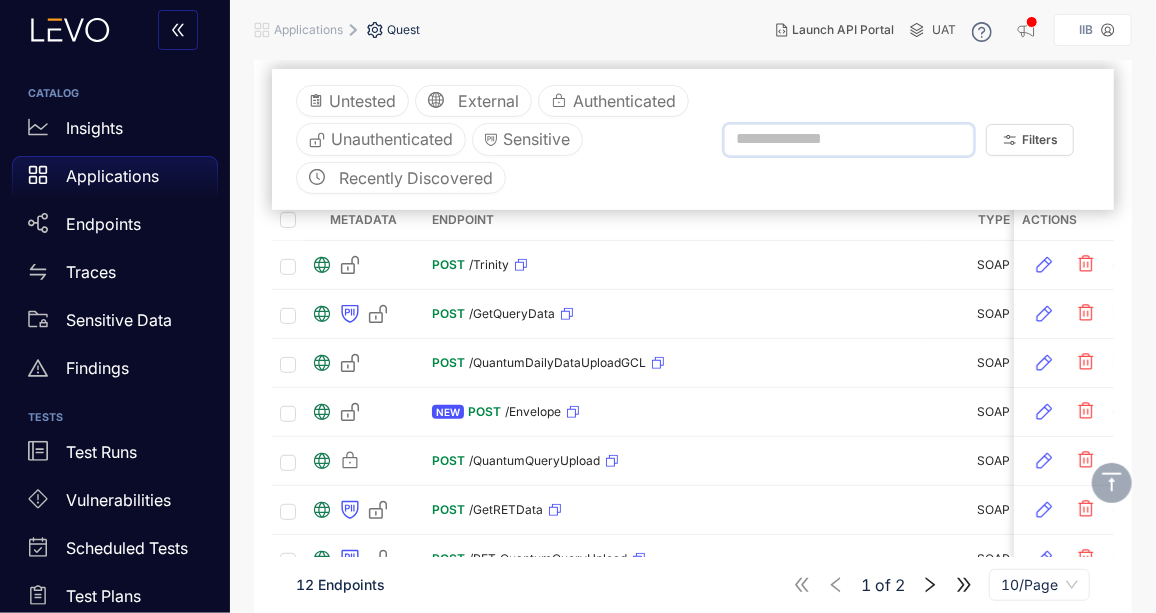 click at bounding box center (840, 139) 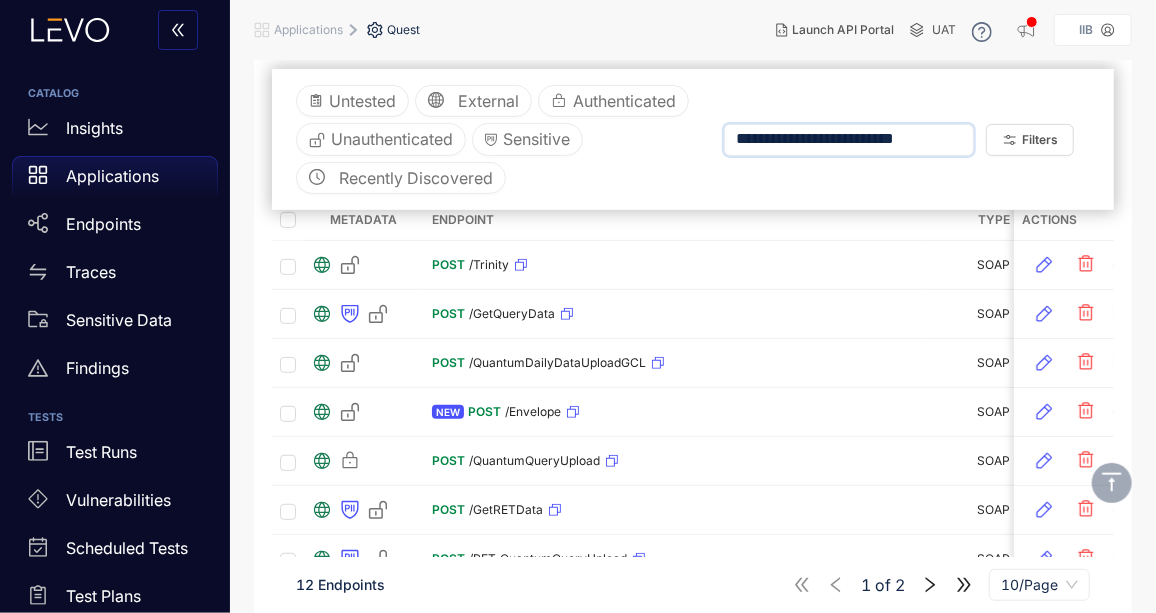 scroll, scrollTop: 0, scrollLeft: 1, axis: horizontal 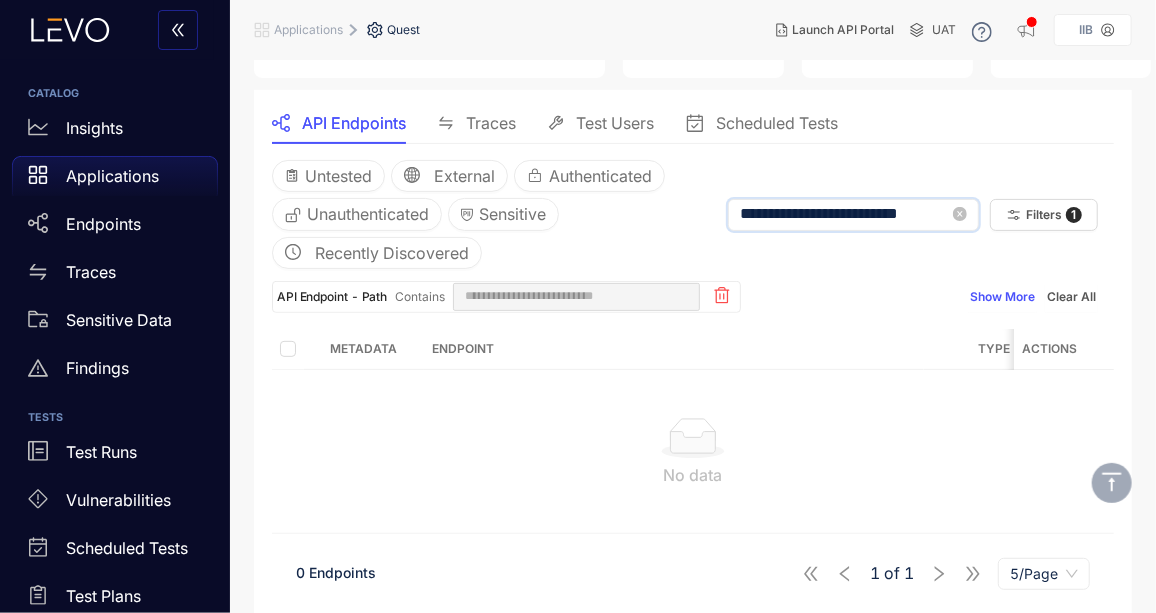 type on "**********" 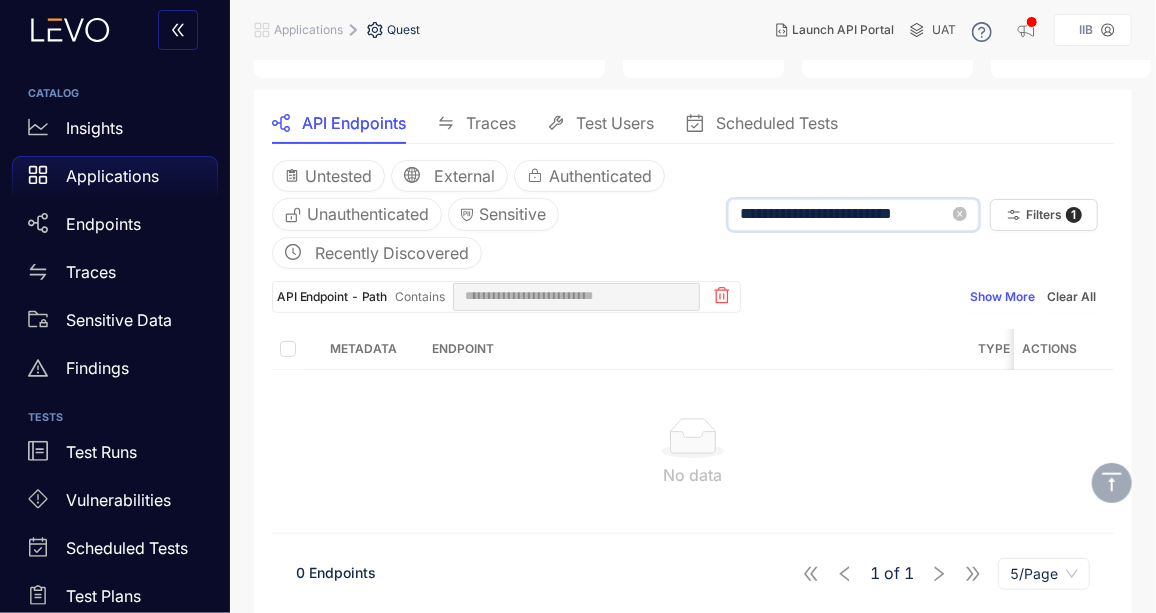 scroll, scrollTop: 0, scrollLeft: 0, axis: both 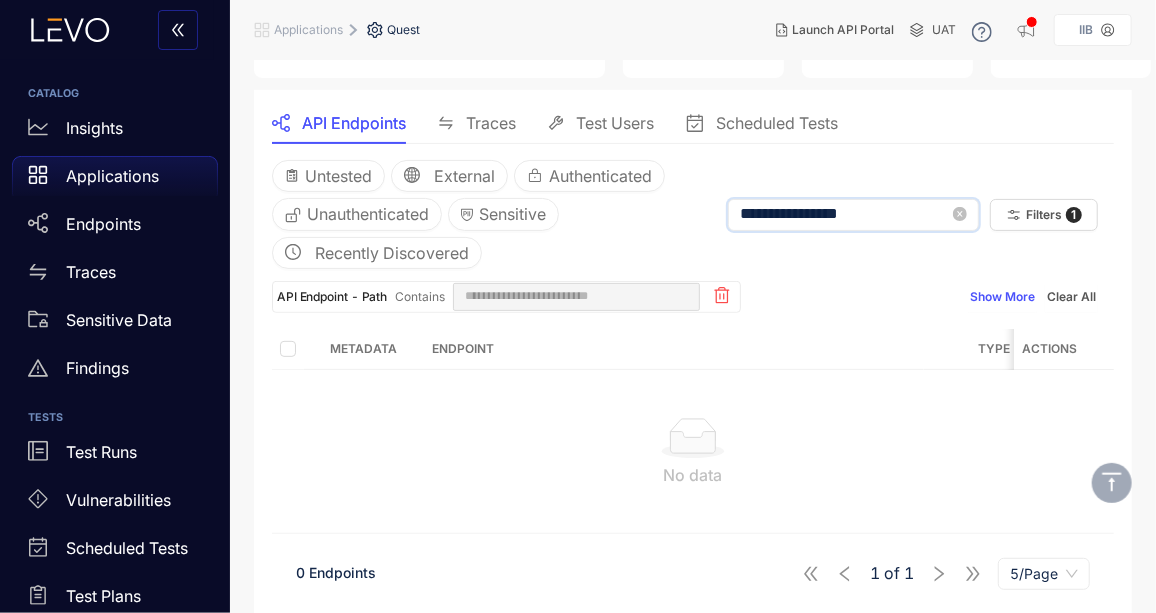 type on "**********" 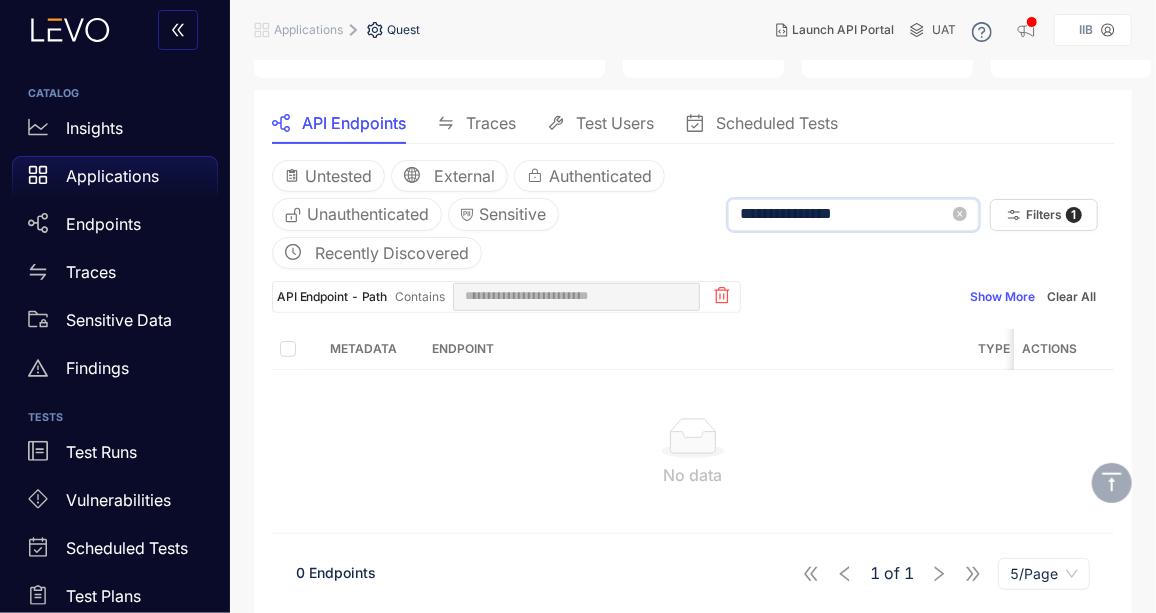 type on "**********" 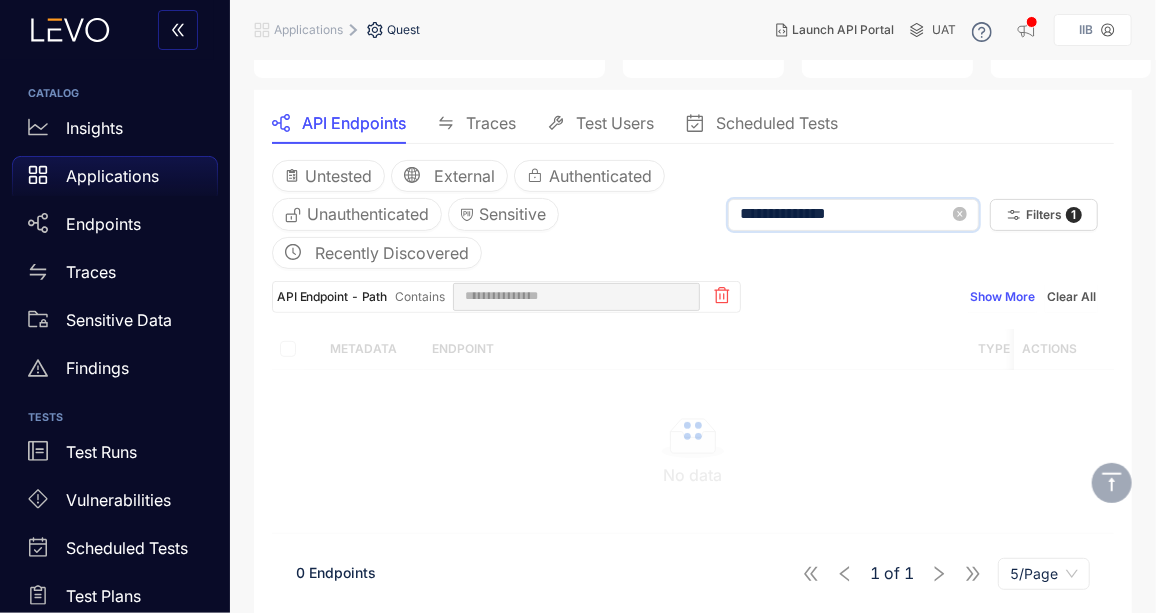 type on "**********" 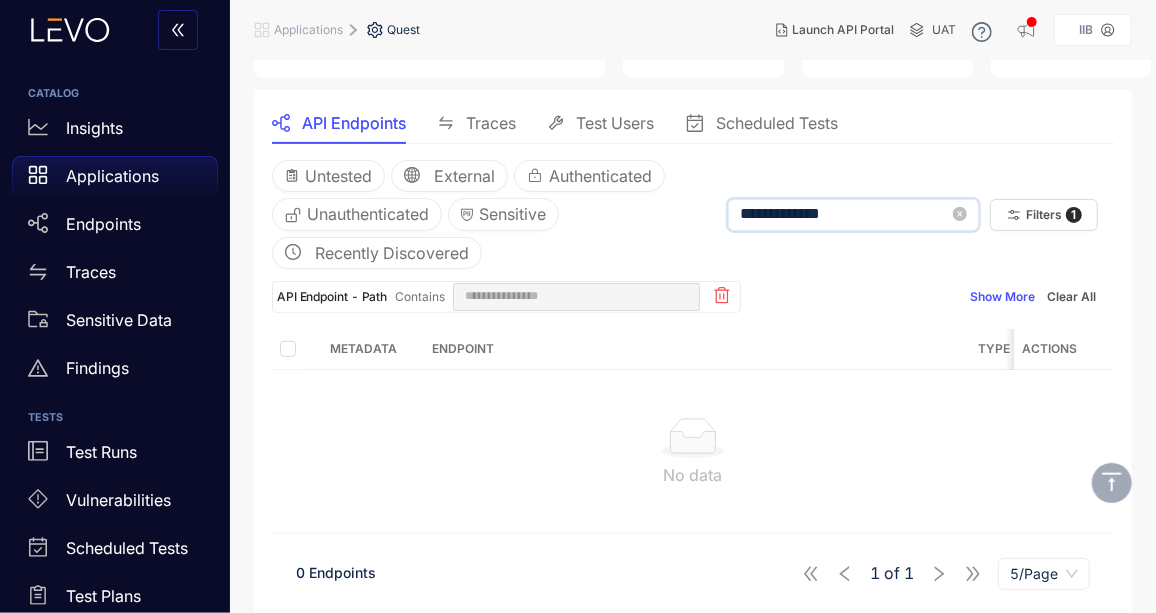 type on "**********" 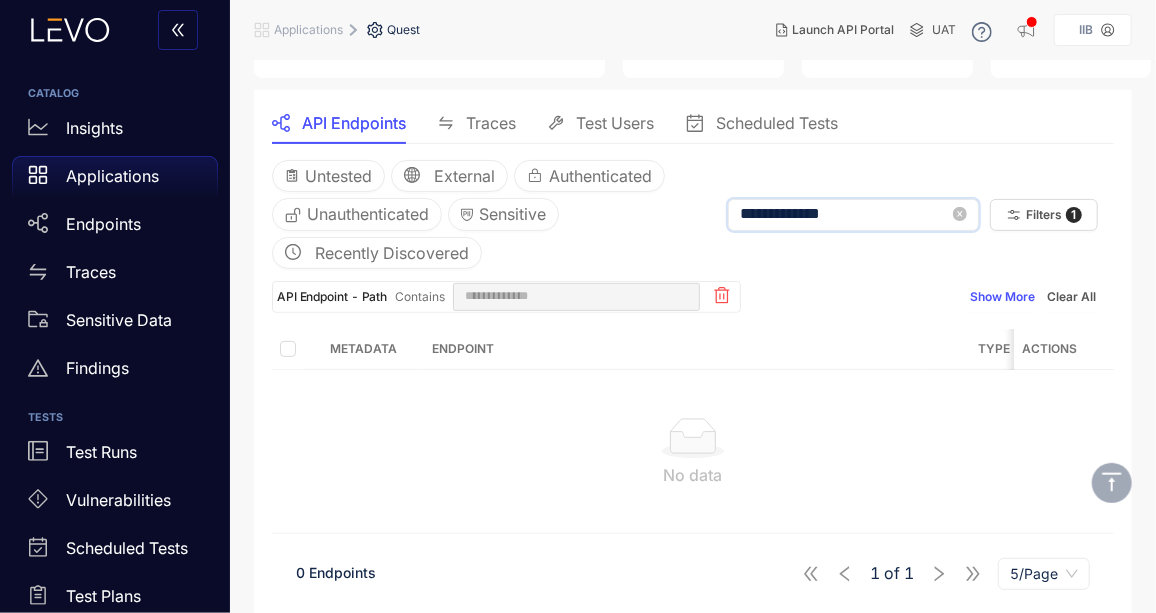 type on "**********" 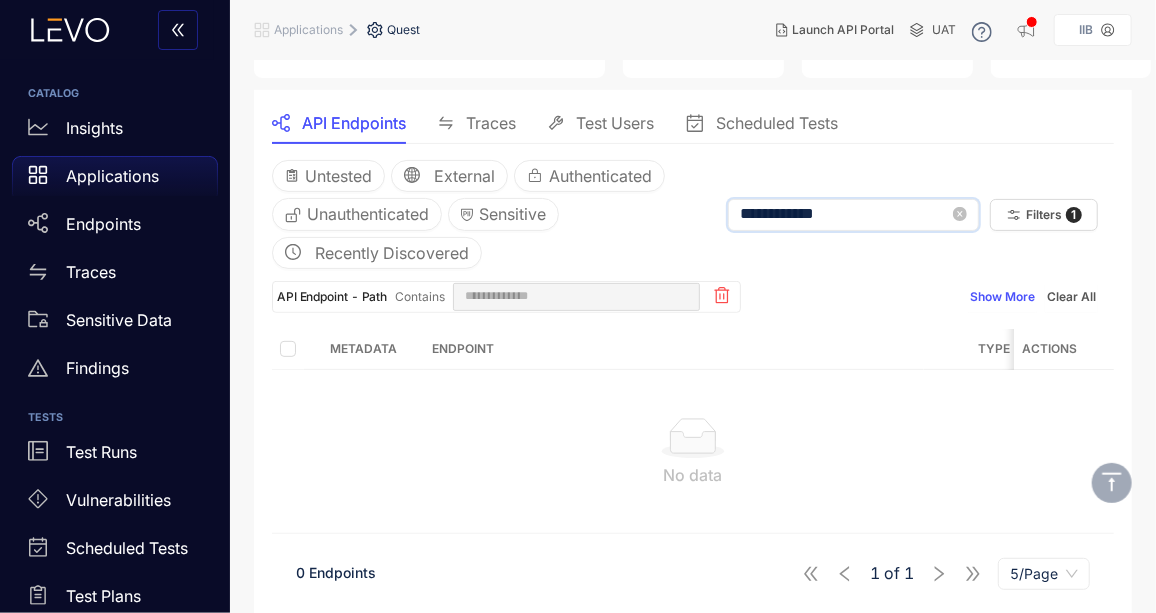 type on "**********" 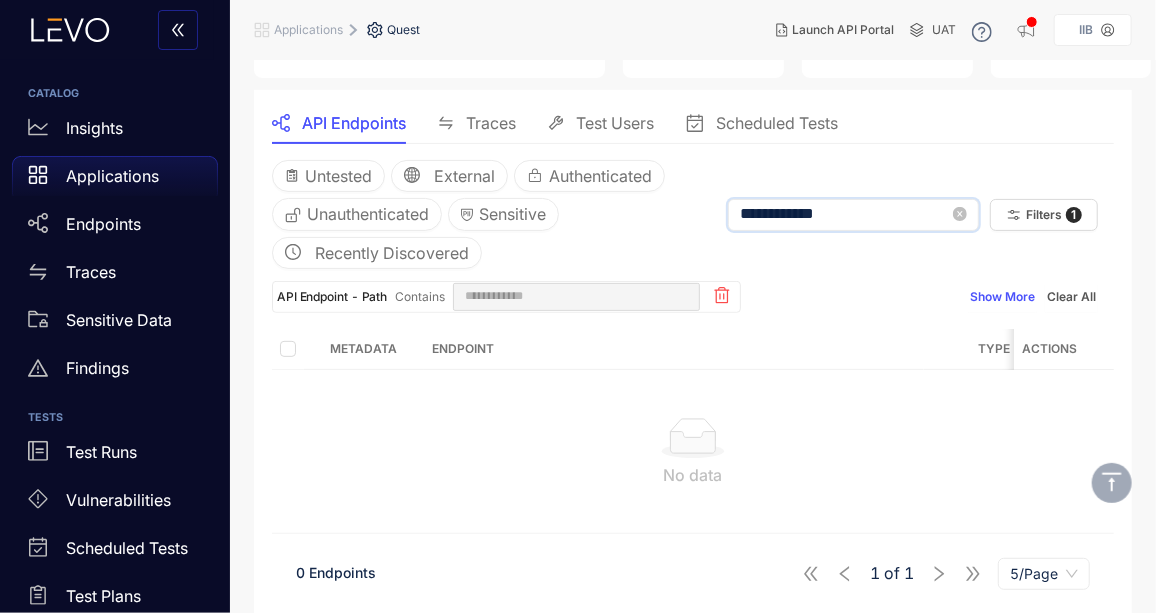type on "**********" 